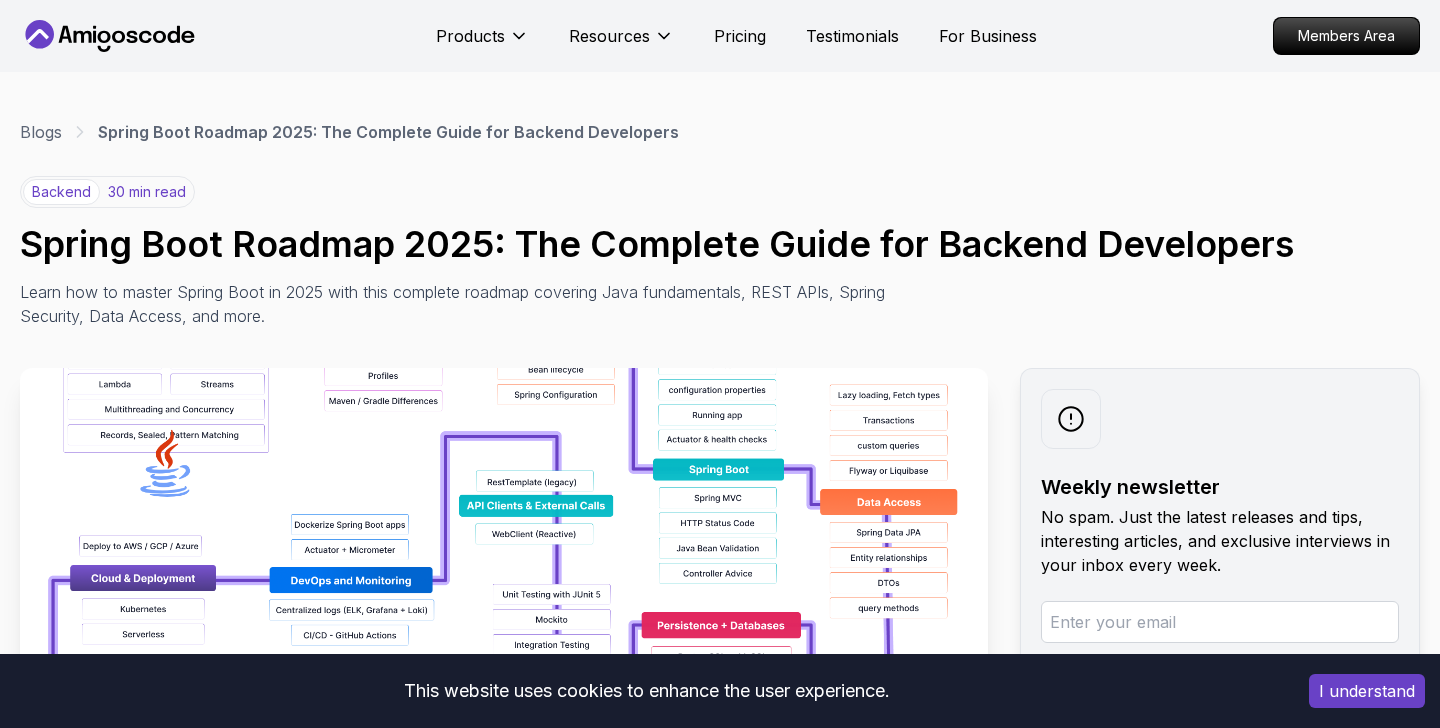 scroll, scrollTop: 330, scrollLeft: 0, axis: vertical 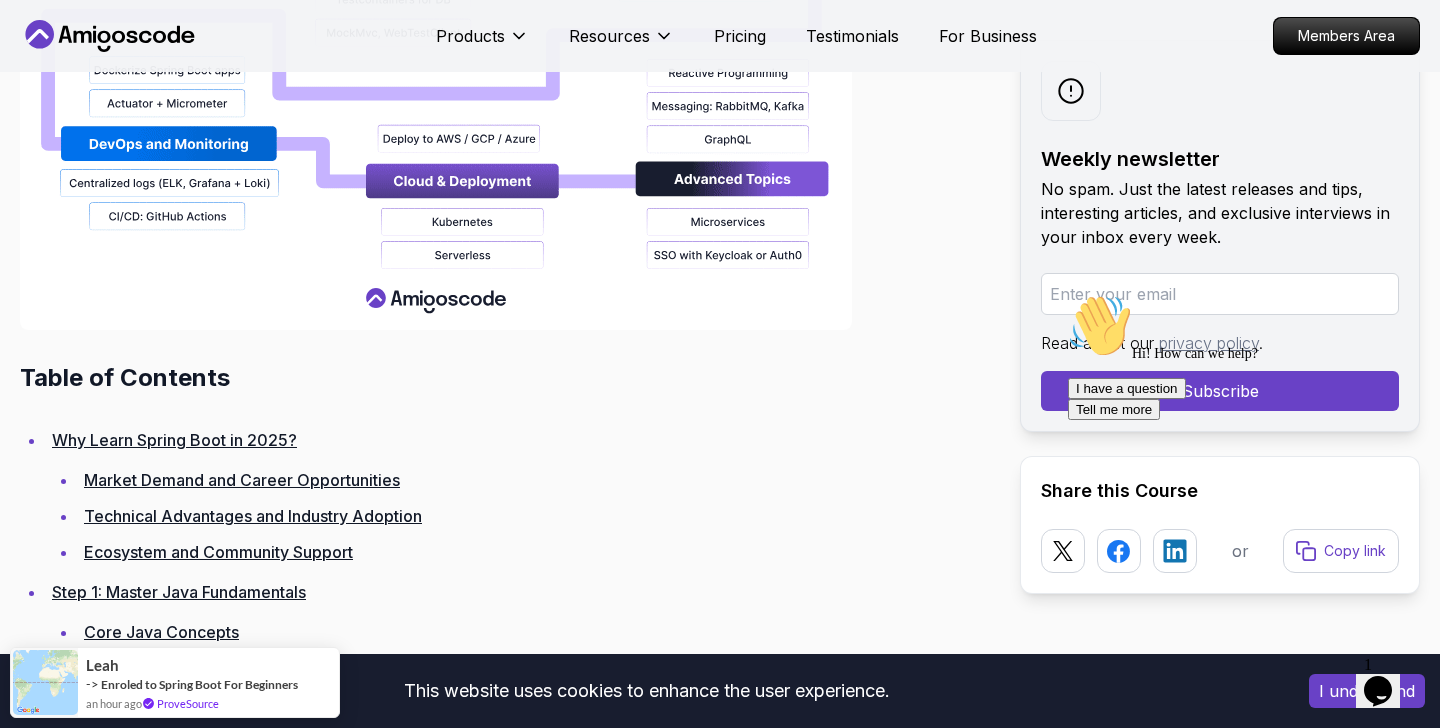 click on "Why Learn Spring Boot in 2025?
Market Demand and Career Opportunities
Technical Advantages and Industry Adoption
Ecosystem and Community Support" at bounding box center [517, 496] 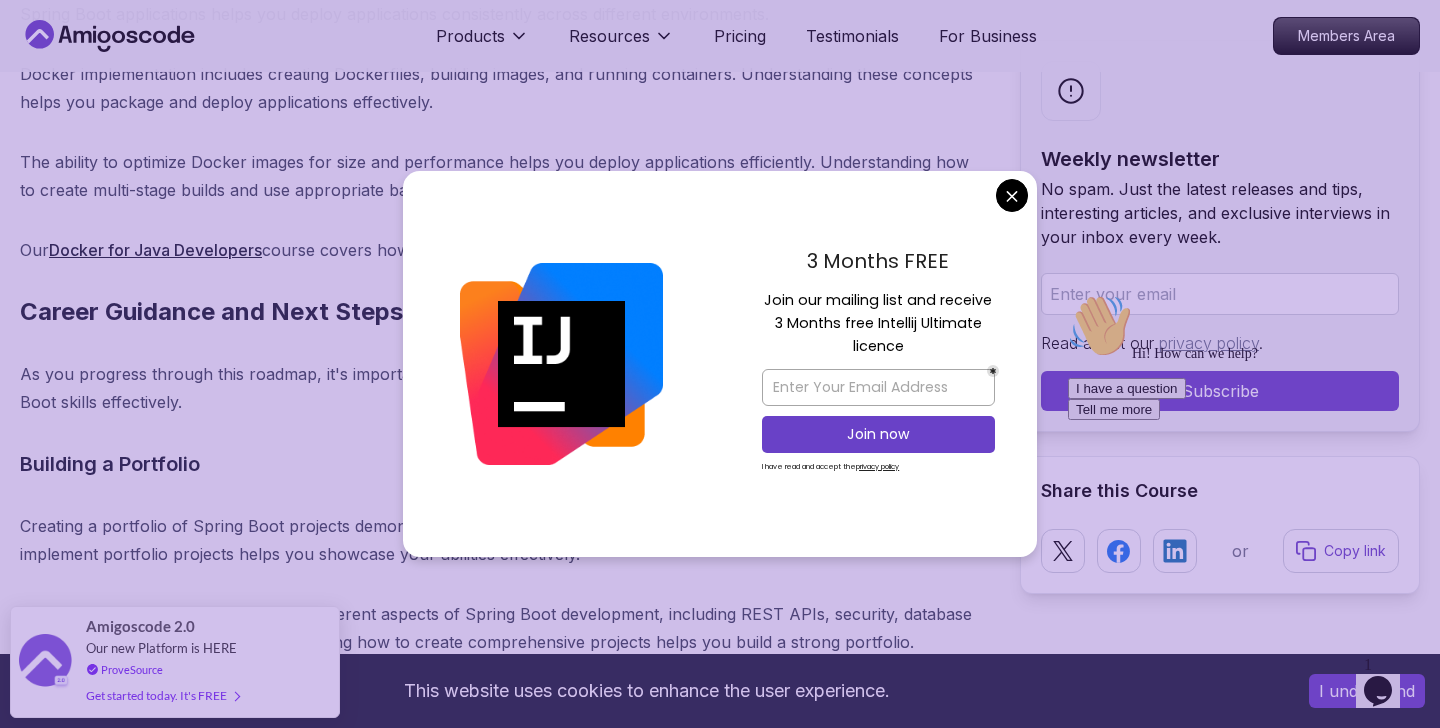 scroll, scrollTop: 22615, scrollLeft: 0, axis: vertical 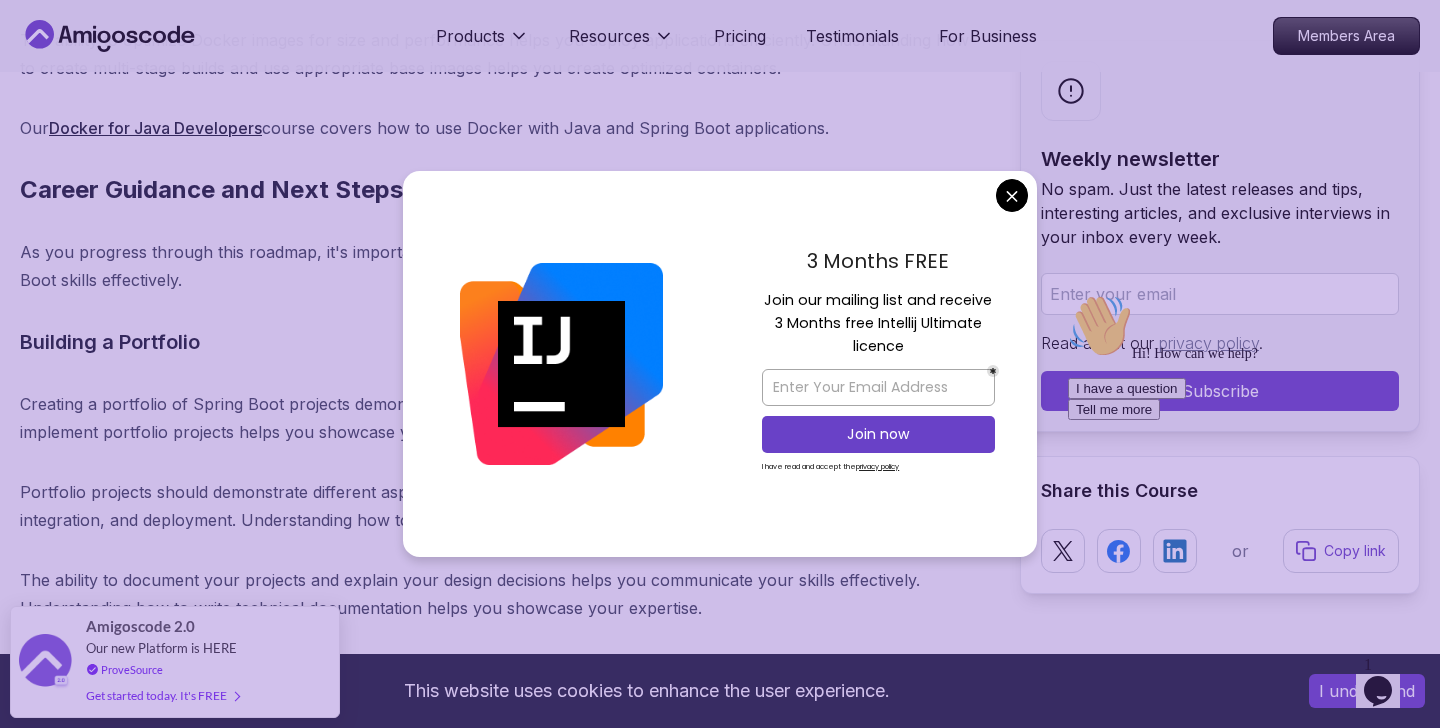 click on "This website uses cookies to enhance the user experience. I understand Products Resources Pricing Testimonials For Business Members Area Products Resources Pricing Testimonials For Business Members Area Blogs Spring Boot Roadmap 2025: The Complete Guide for Backend Developers backend 30 min read Spring Boot Roadmap 2025: The Complete Guide for Backend Developers Learn how to master Spring Boot in 2025 with this complete roadmap covering Java fundamentals, REST APIs, Spring Security, Data Access, and more. Weekly newsletter No spam. Just the latest releases and tips, interesting articles, and exclusive interviews in your inbox every week. Read about our   privacy policy . Subscribe Share this Course or Copy link Published By:  [FIRST] [LAST]  |   Date:  [DATE] Introduction
Table of Contents
Why Learn Spring Boot in 2025?
Market Demand and Career Opportunities
Technical Advantages and Industry Adoption
Ecosystem and Community Support
Step 1: Master Java Fundamentals" at bounding box center [720, -9121] 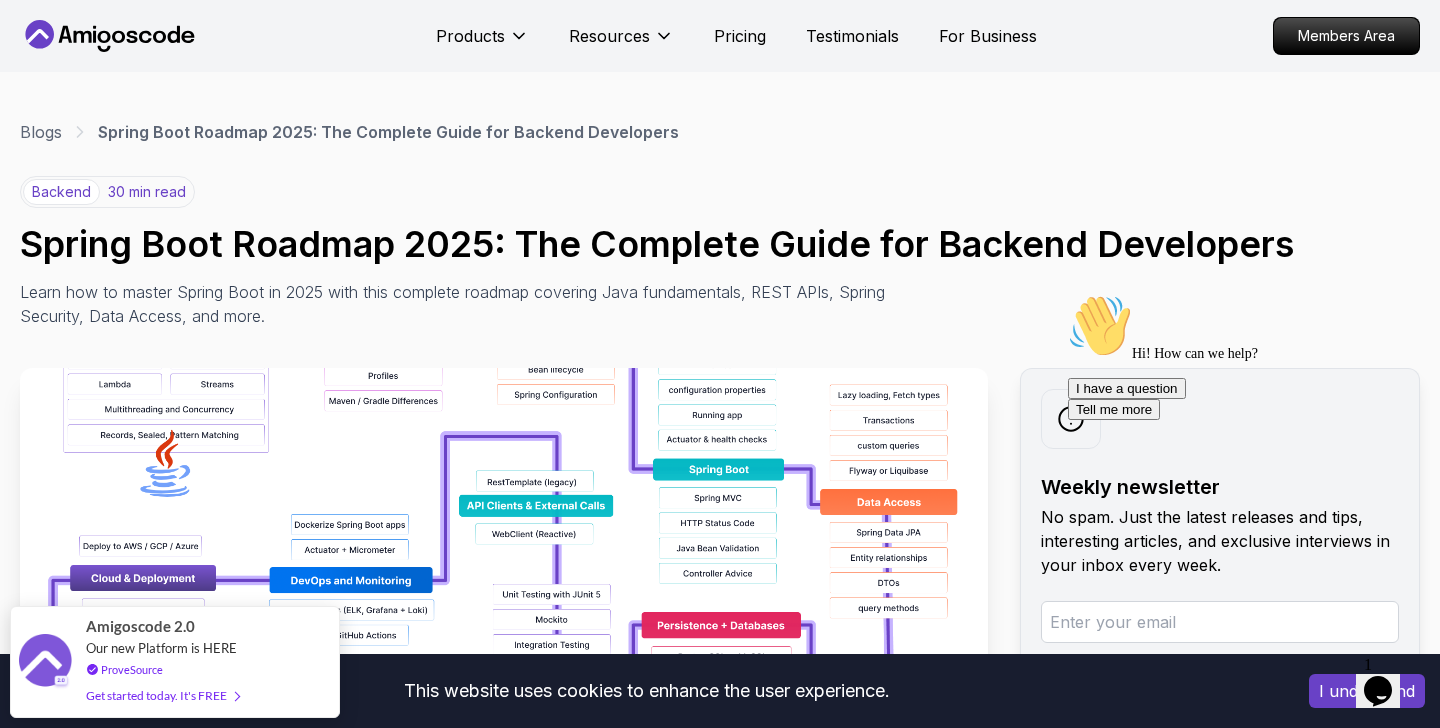 scroll, scrollTop: 140, scrollLeft: 0, axis: vertical 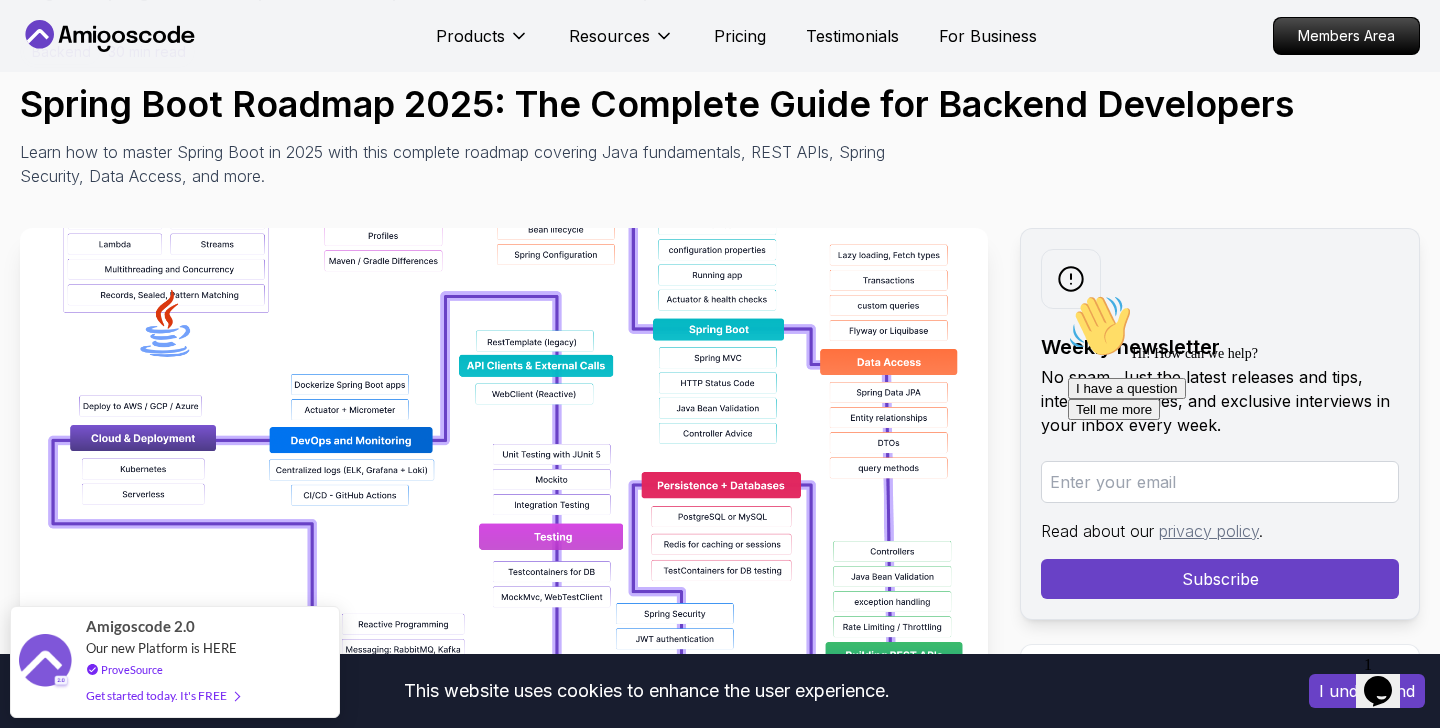 click at bounding box center [504, 453] 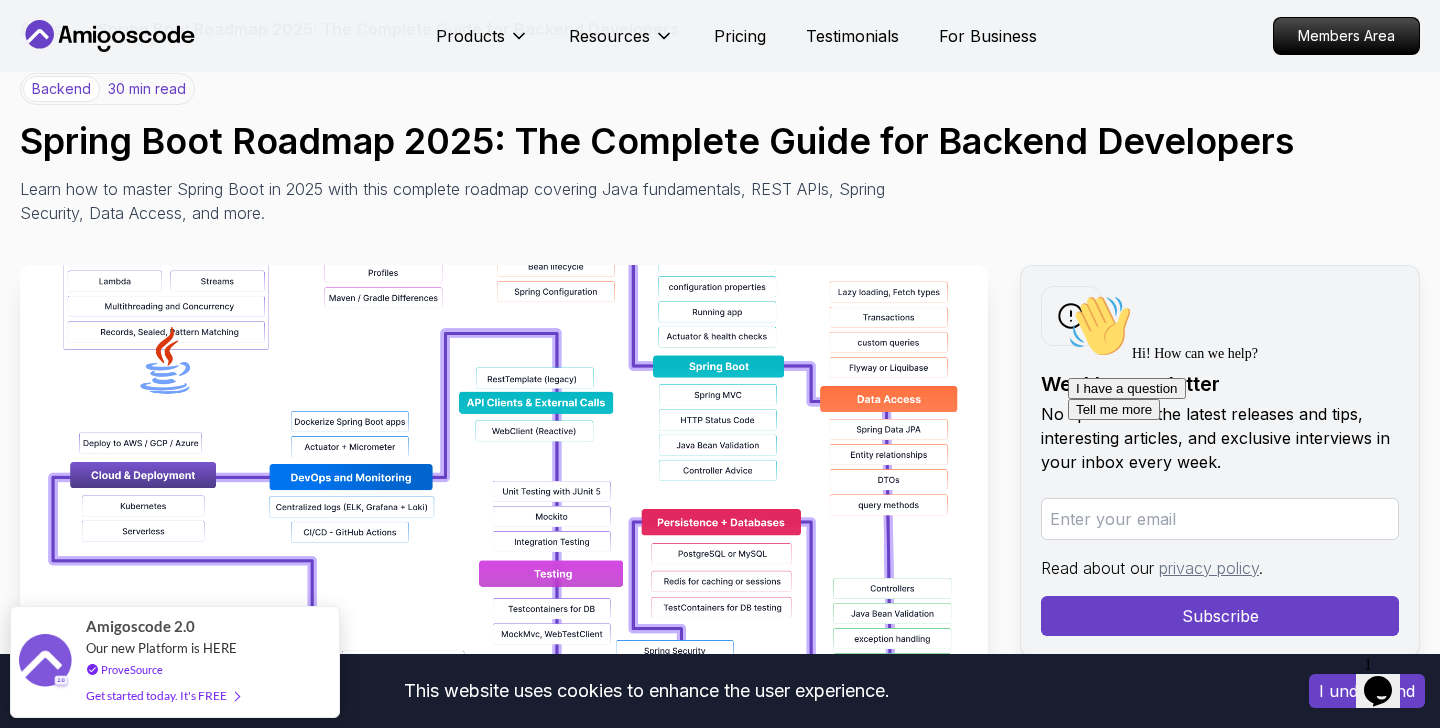 scroll, scrollTop: 110, scrollLeft: 0, axis: vertical 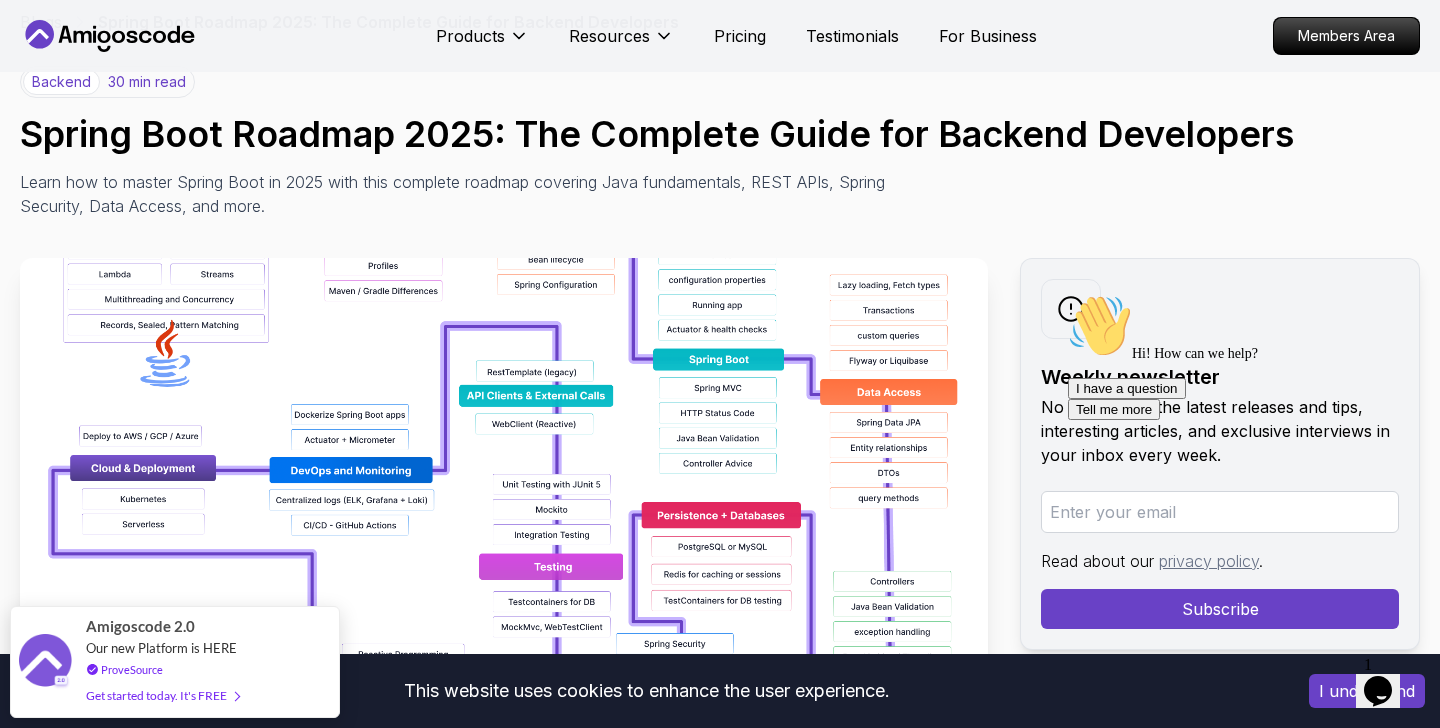 click at bounding box center (504, 483) 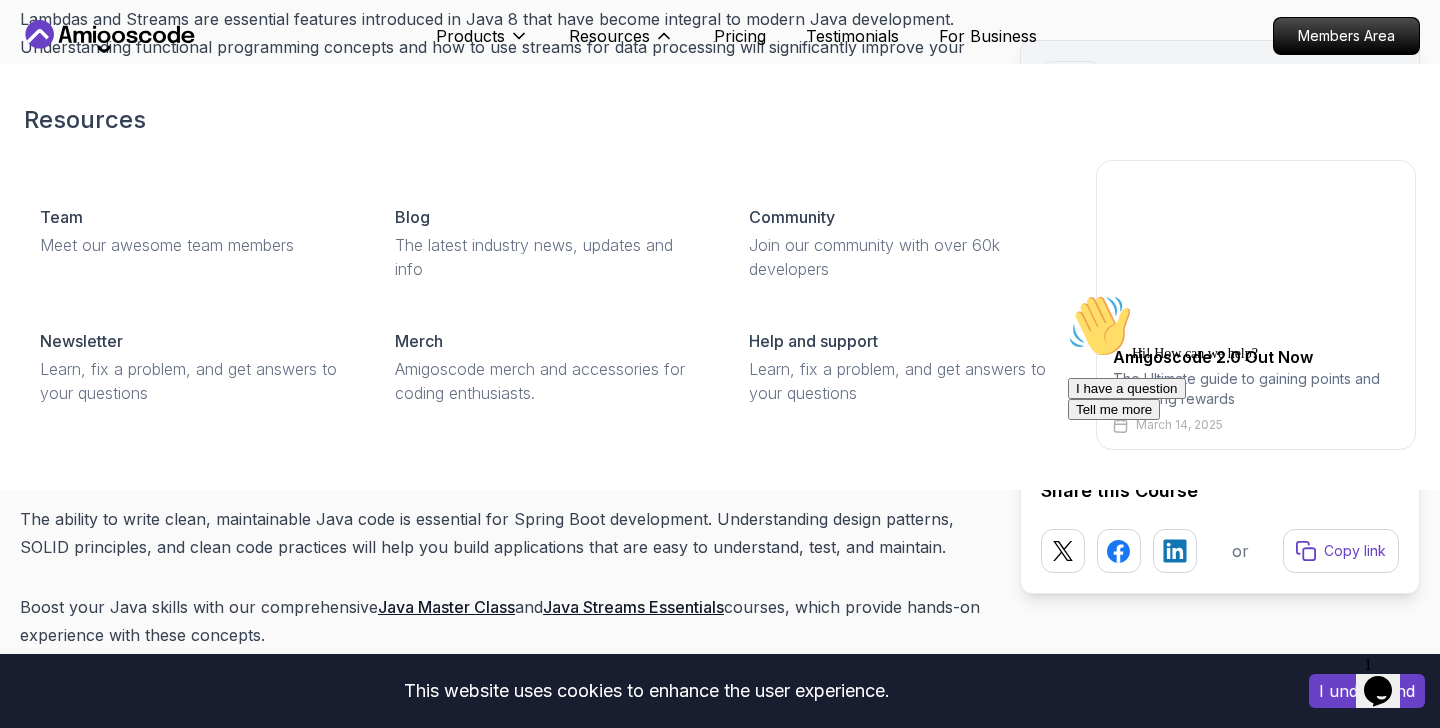 scroll, scrollTop: 7349, scrollLeft: 0, axis: vertical 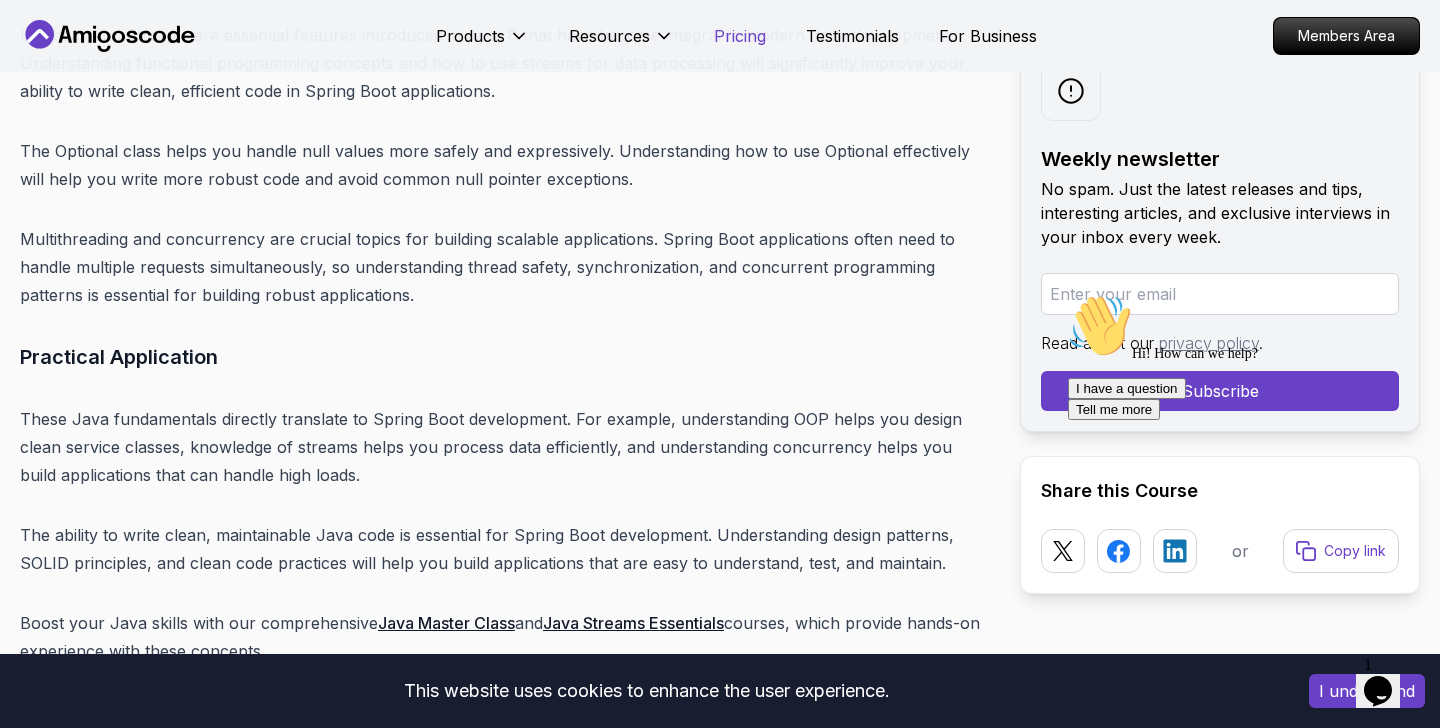 click on "Pricing" at bounding box center [740, 36] 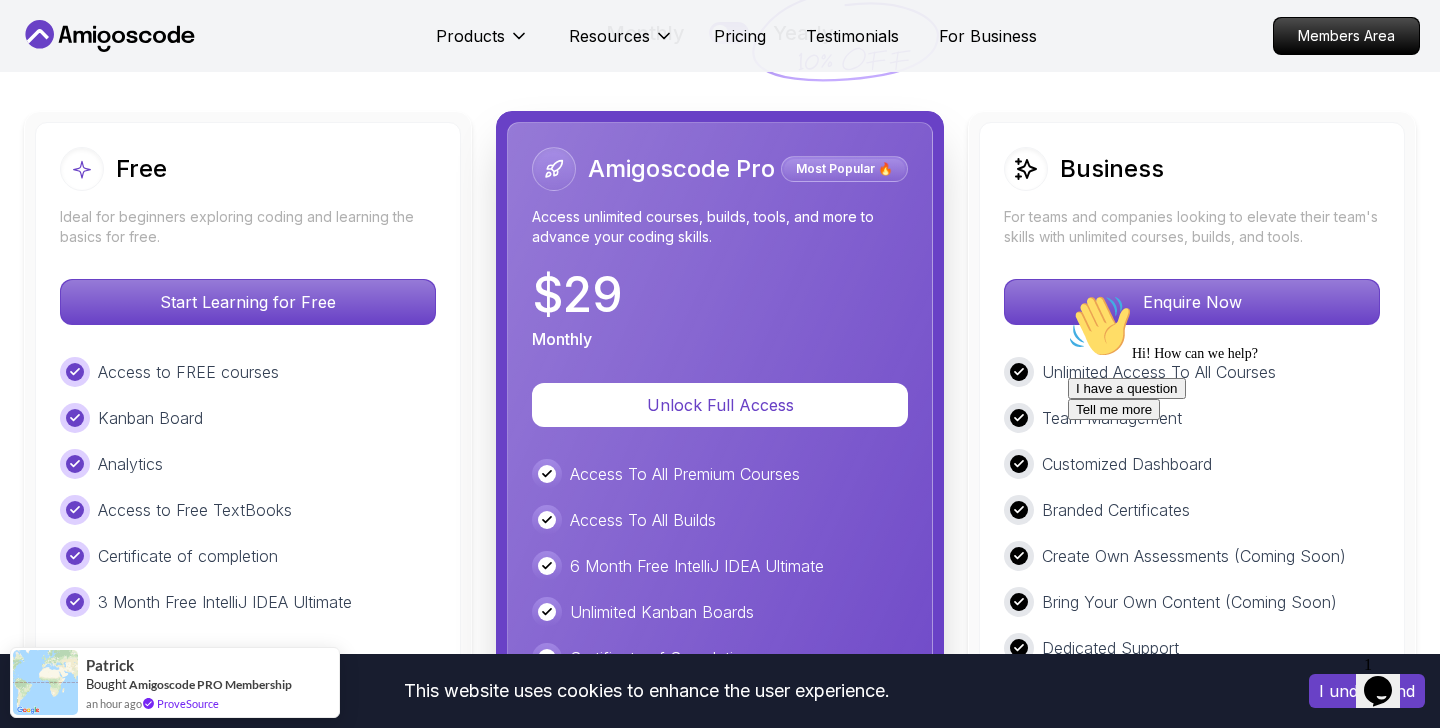 scroll, scrollTop: 4654, scrollLeft: 0, axis: vertical 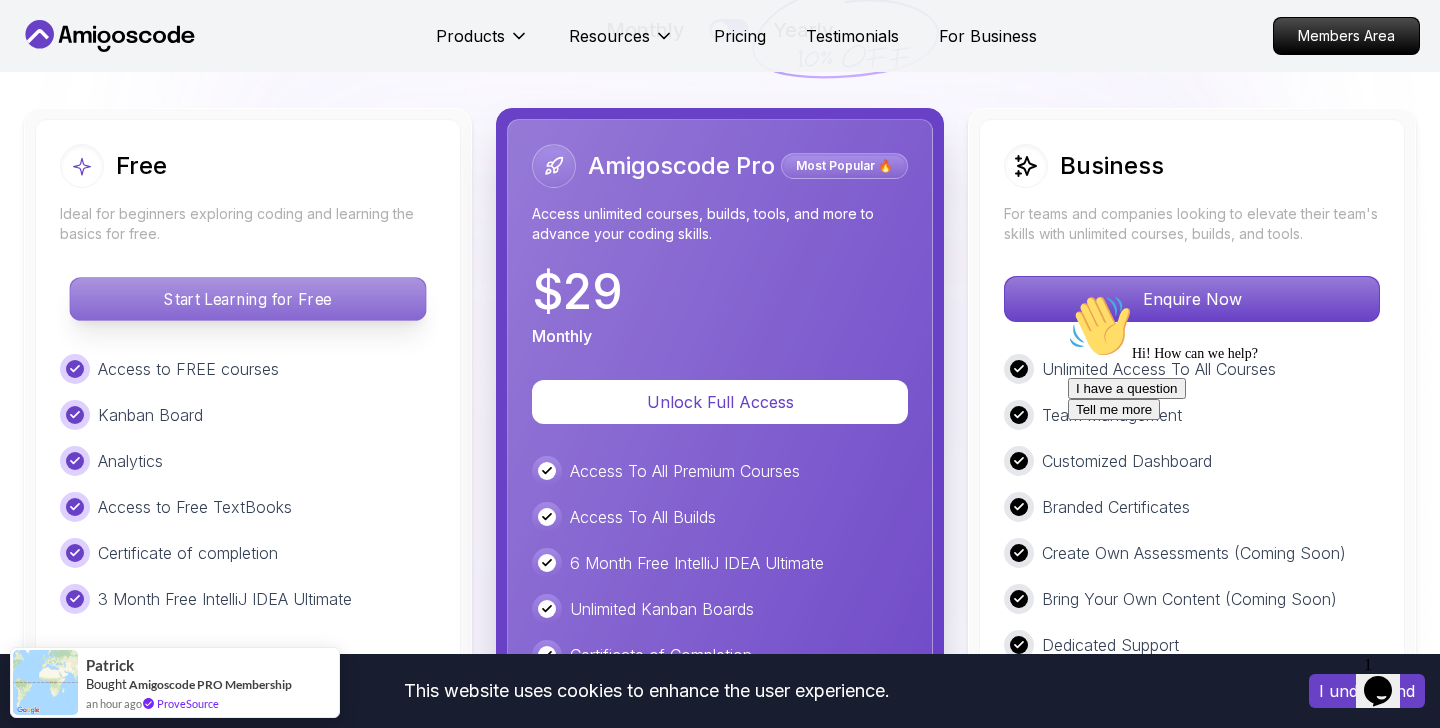click on "Start Learning for Free" at bounding box center (247, 299) 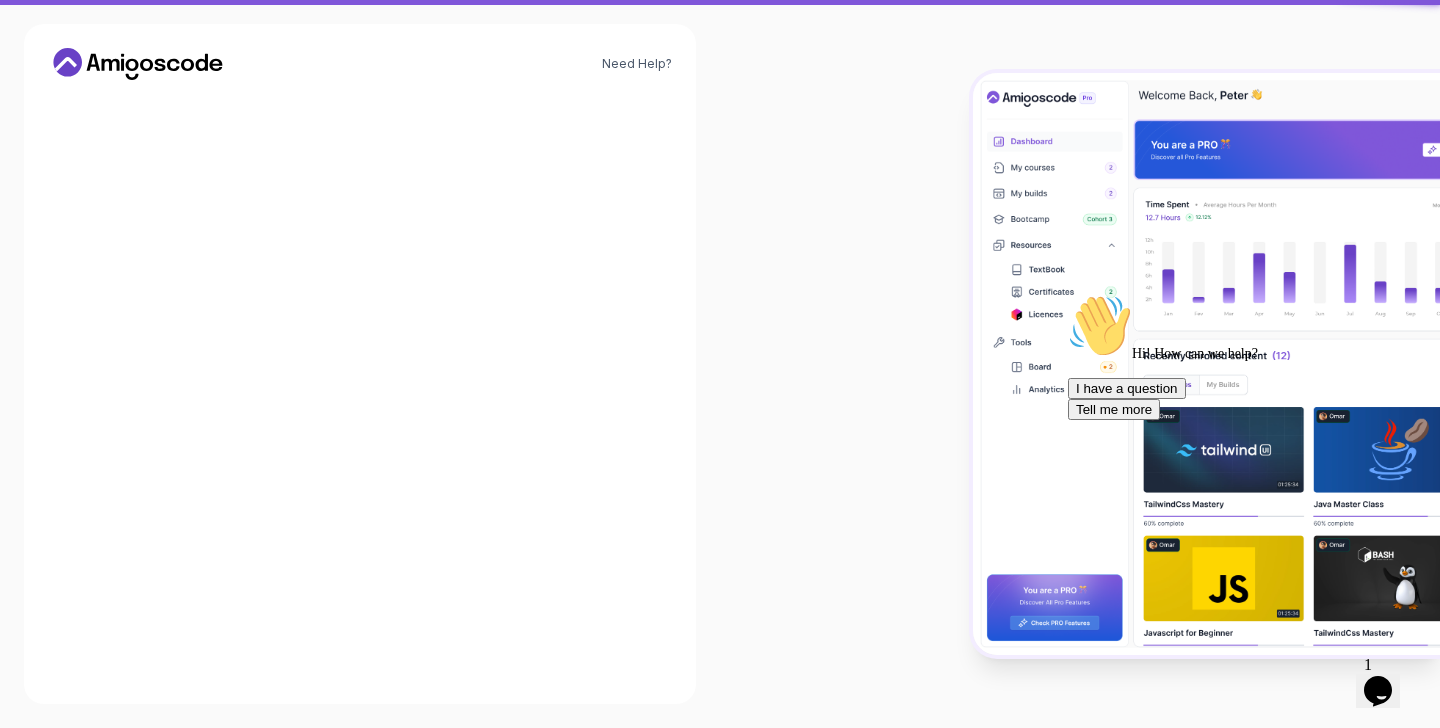 scroll, scrollTop: 0, scrollLeft: 0, axis: both 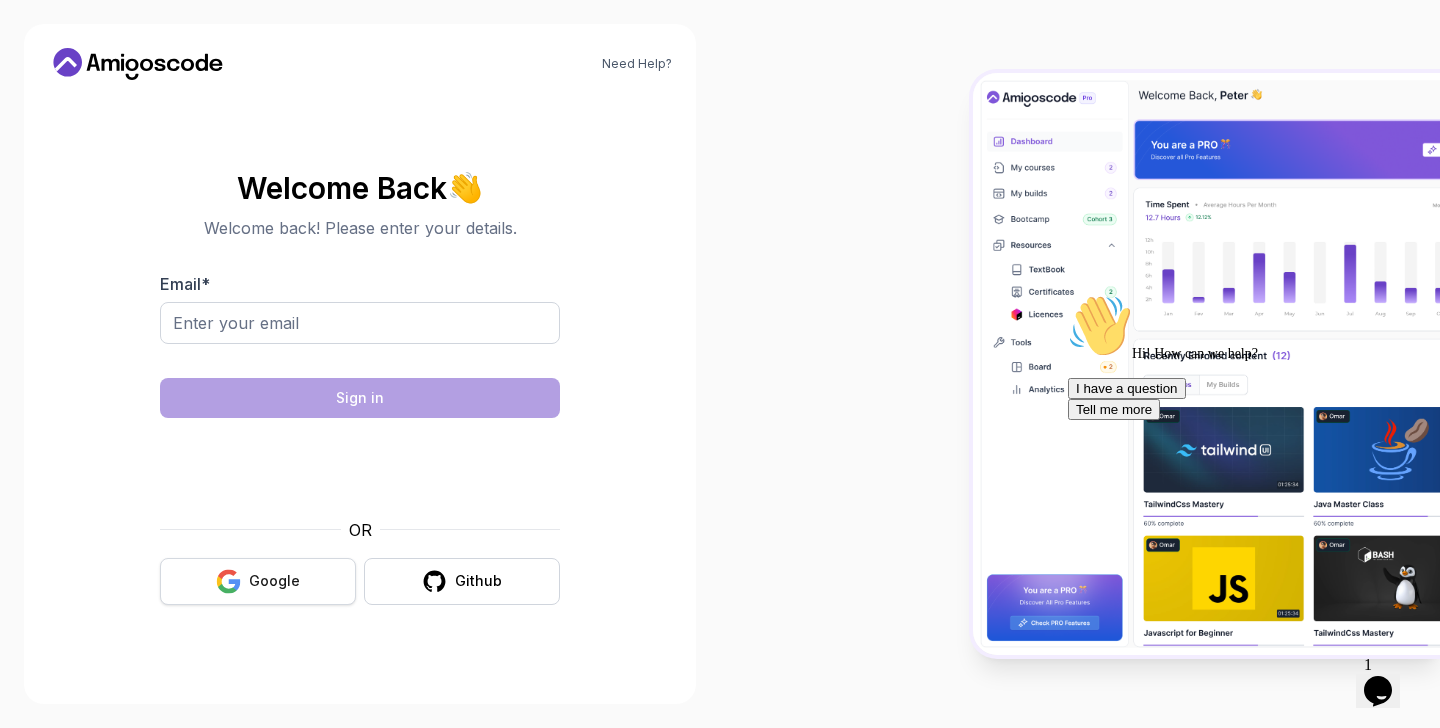 click on "Google" at bounding box center (258, 581) 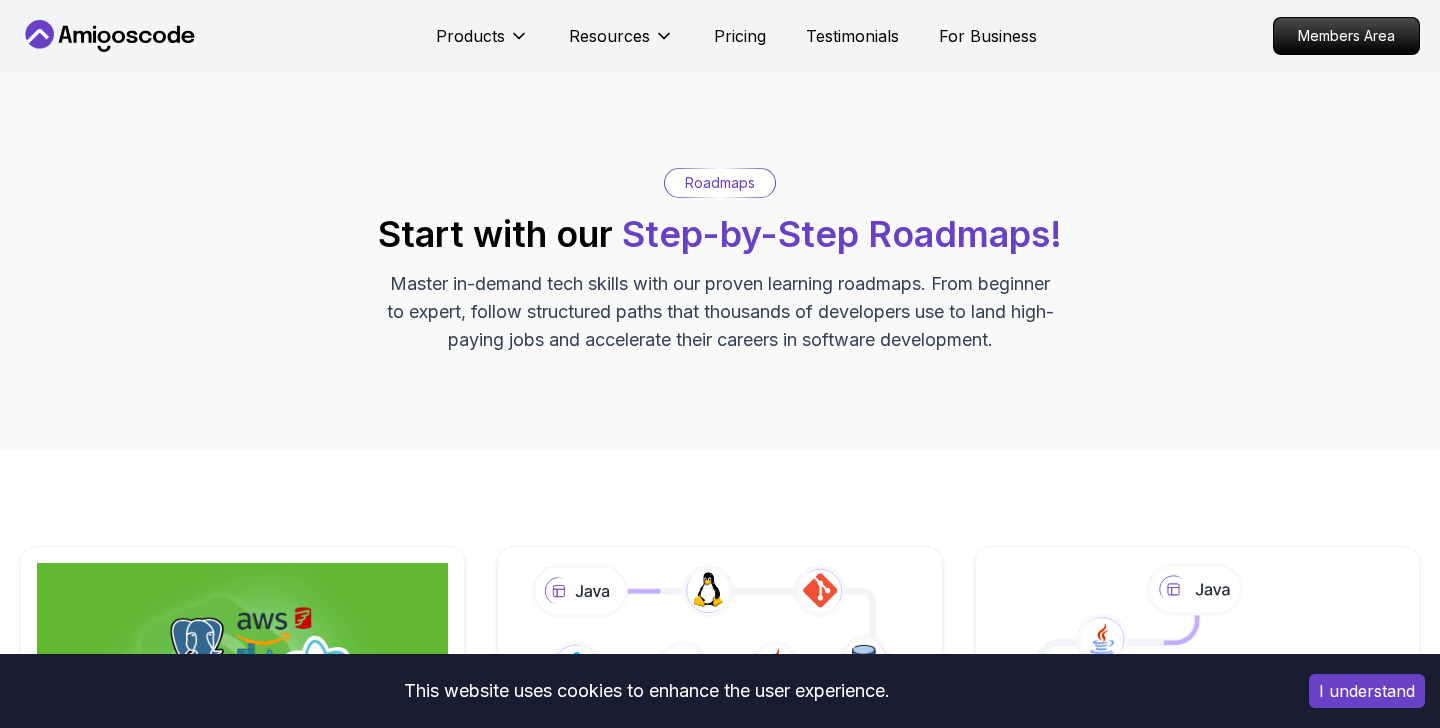 scroll, scrollTop: 681, scrollLeft: 0, axis: vertical 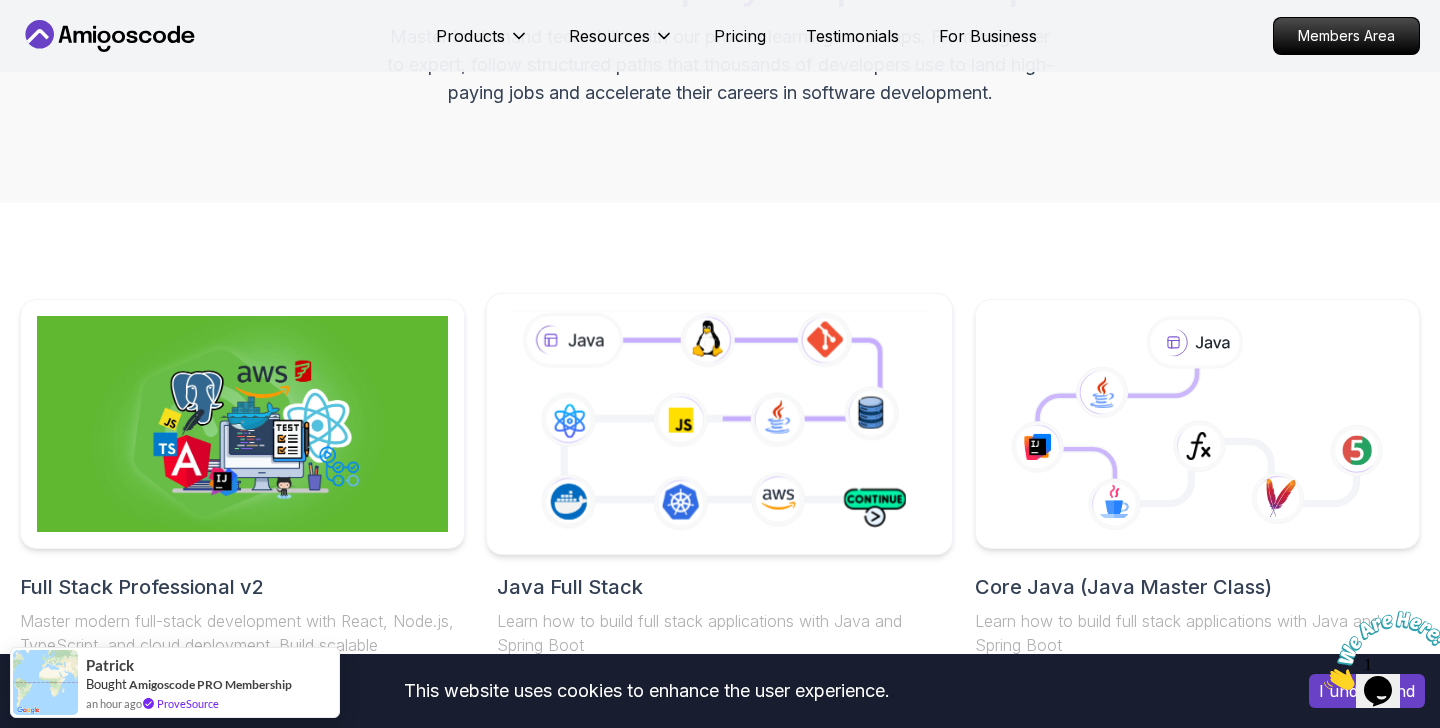 click 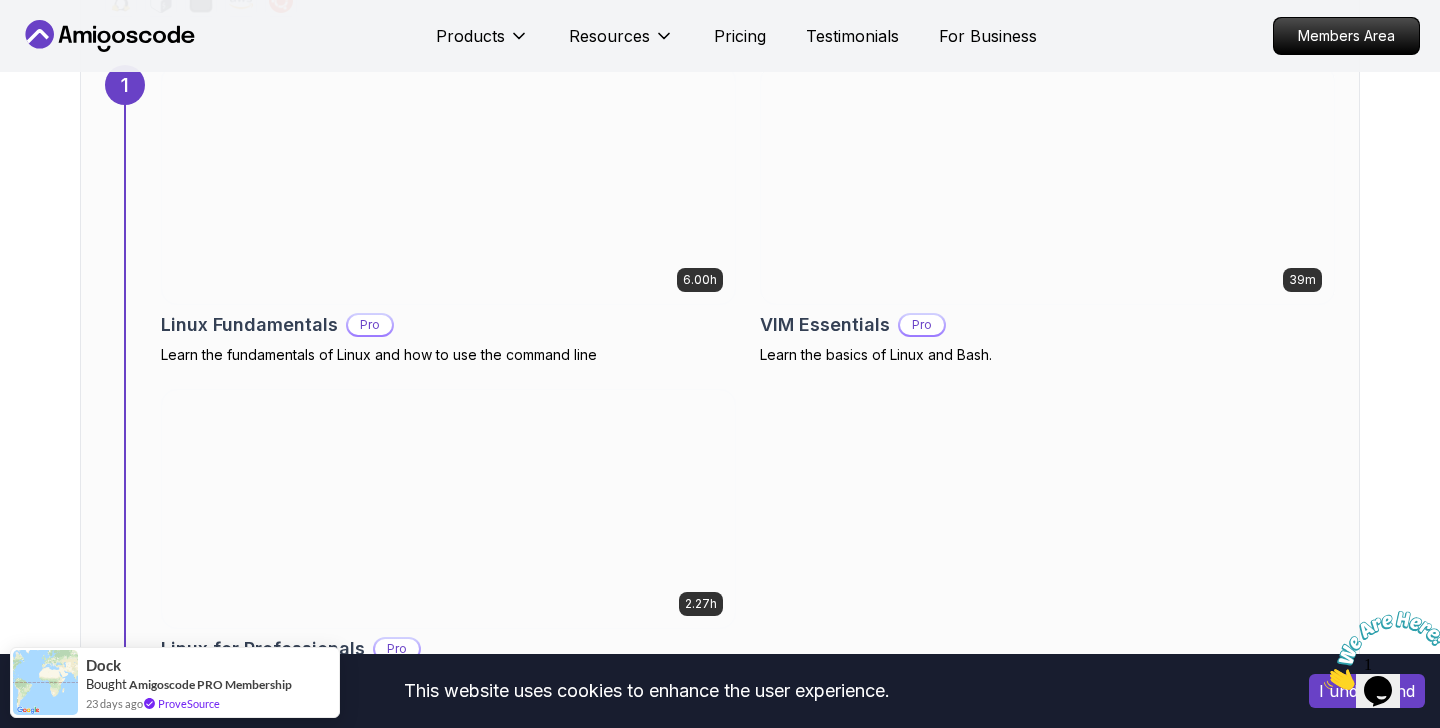 scroll, scrollTop: 1412, scrollLeft: 0, axis: vertical 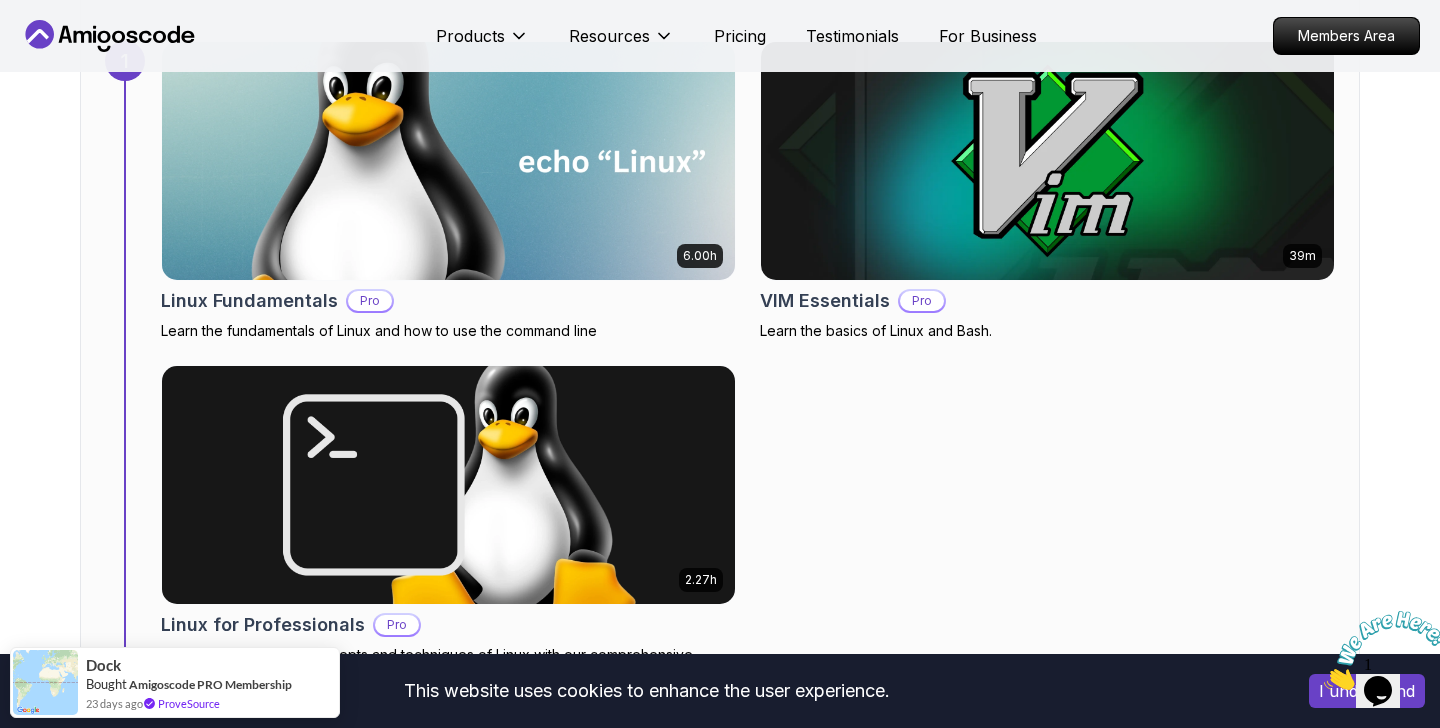 click at bounding box center (449, 161) 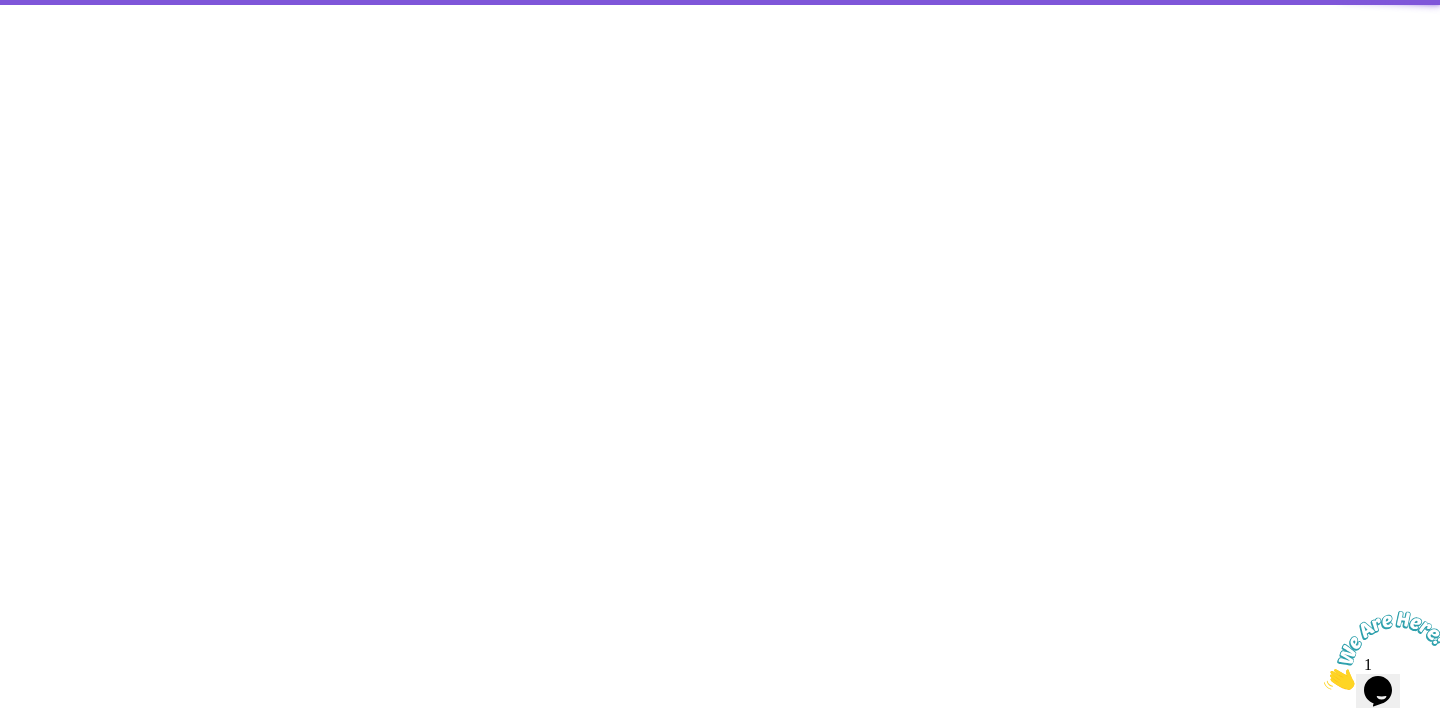 scroll, scrollTop: 0, scrollLeft: 0, axis: both 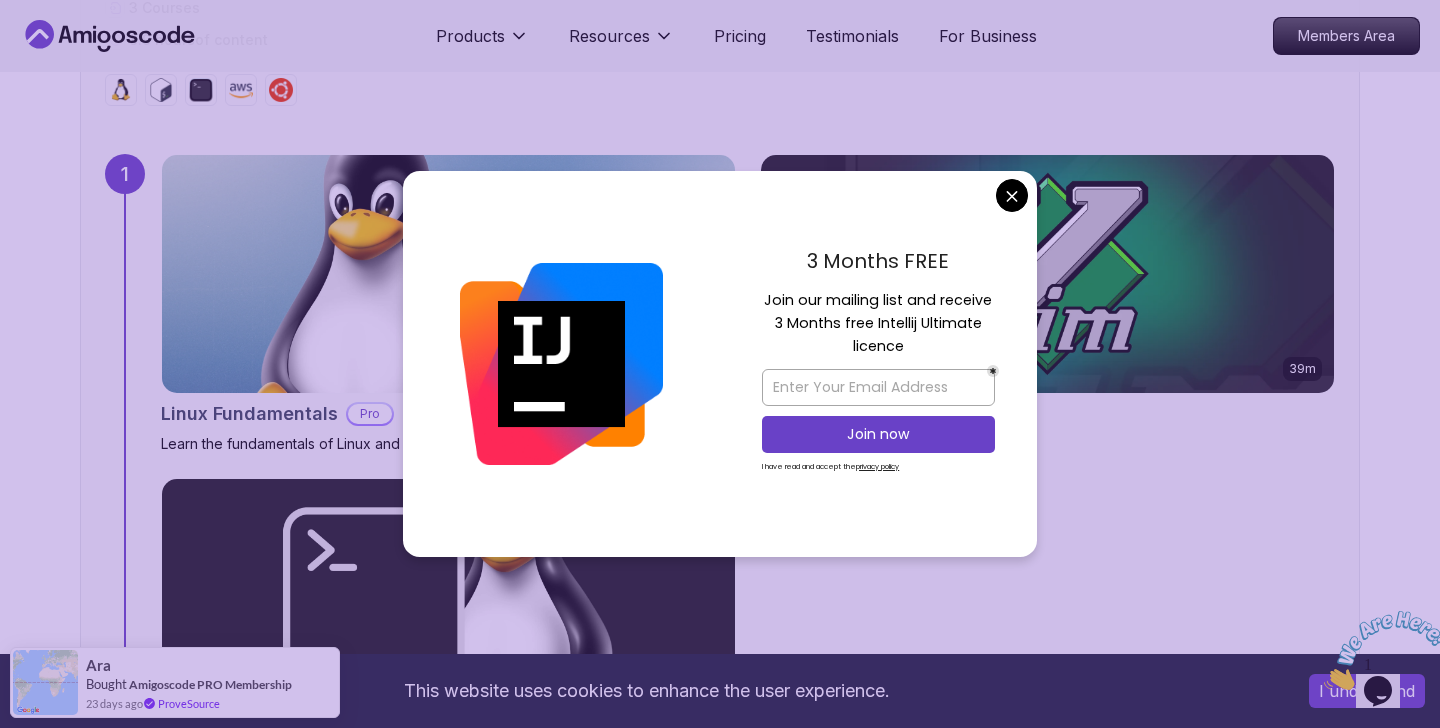 click on "This website uses cookies to enhance the user experience. I understand Products Resources Pricing Testimonials For Business Members Area Products Resources Pricing Testimonials For Business Members Area Java Full Stack Java Full Stack  Roadmap Learn how to build full stack applications with Java and Spring Boot Getting Started Let’s kick things off! Begin your journey by completing the first step and unlocking your roadmap. 1 Linux and Operating Systems Learn the core building blocks of web development intermediate 3   Courses   8.9 hours  of content 1 6.00h Linux Fundamentals Pro Learn the fundamentals of Linux and how to use the command line 39m VIM Essentials Pro Learn the basics of Linux and Bash. 2.27h Linux for Professionals Pro Master the advanced concepts and techniques of Linux with our comprehensive course designed for professionals. 2 Version Control Learn how to manage your code beginner 2   Courses   12.7 hours  of content 2 2.55h Git & GitHub Fundamentals 10.13h Git for Professionals Pro 3 1" at bounding box center [720, 6707] 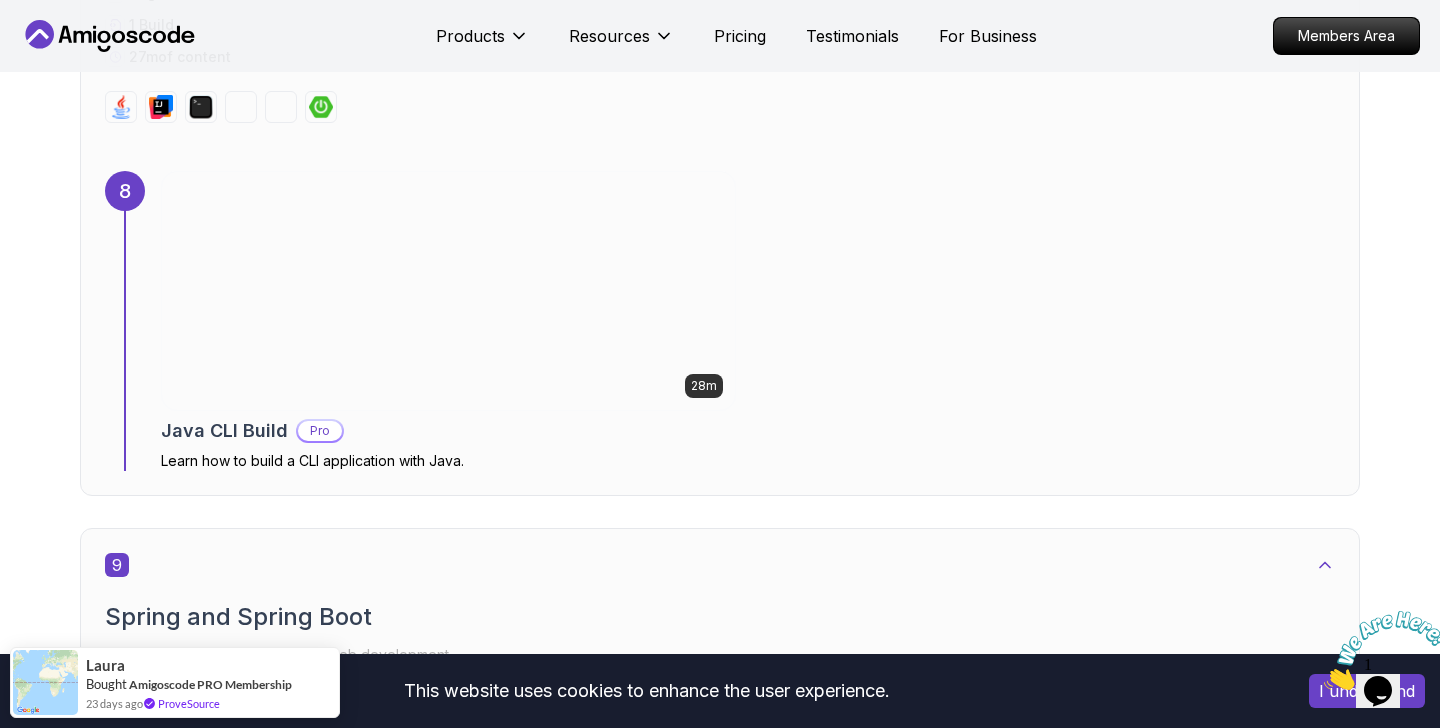 scroll, scrollTop: 6849, scrollLeft: 0, axis: vertical 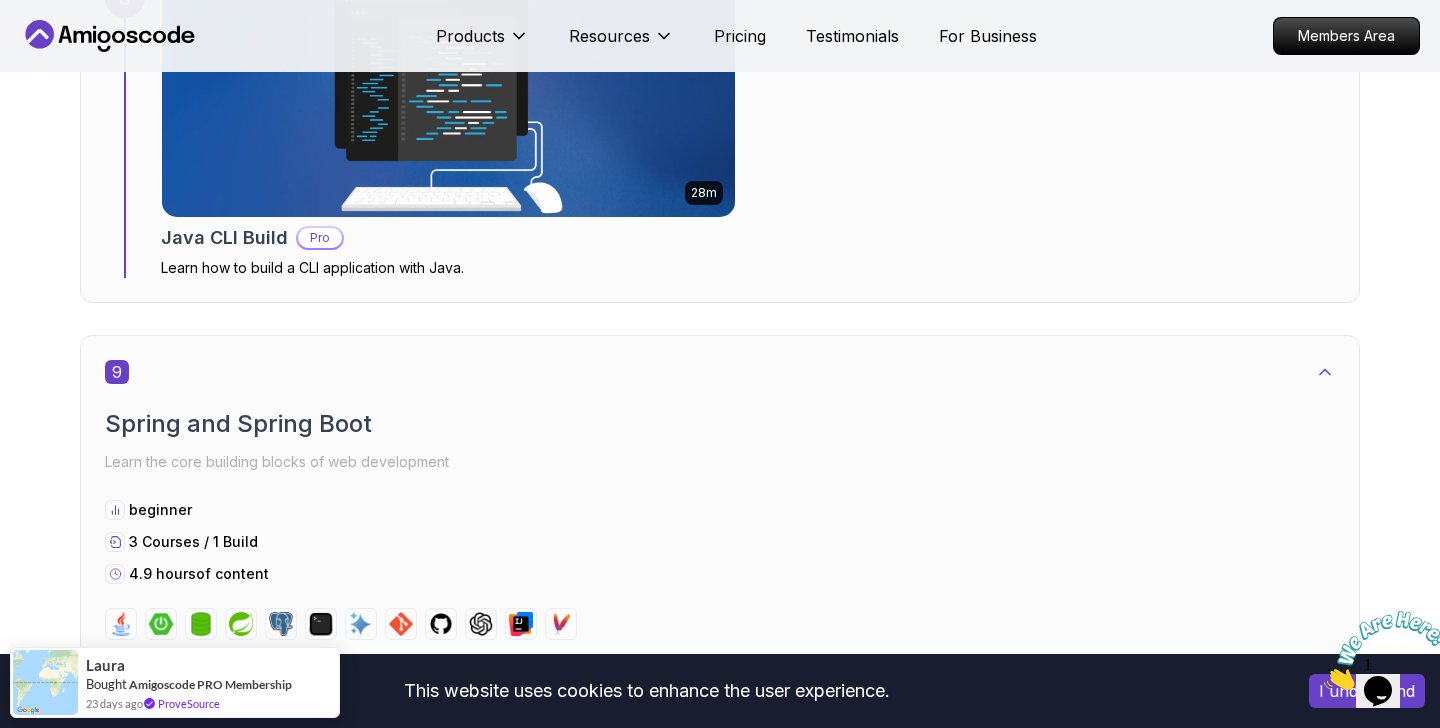 click on "Pro" at bounding box center (320, 238) 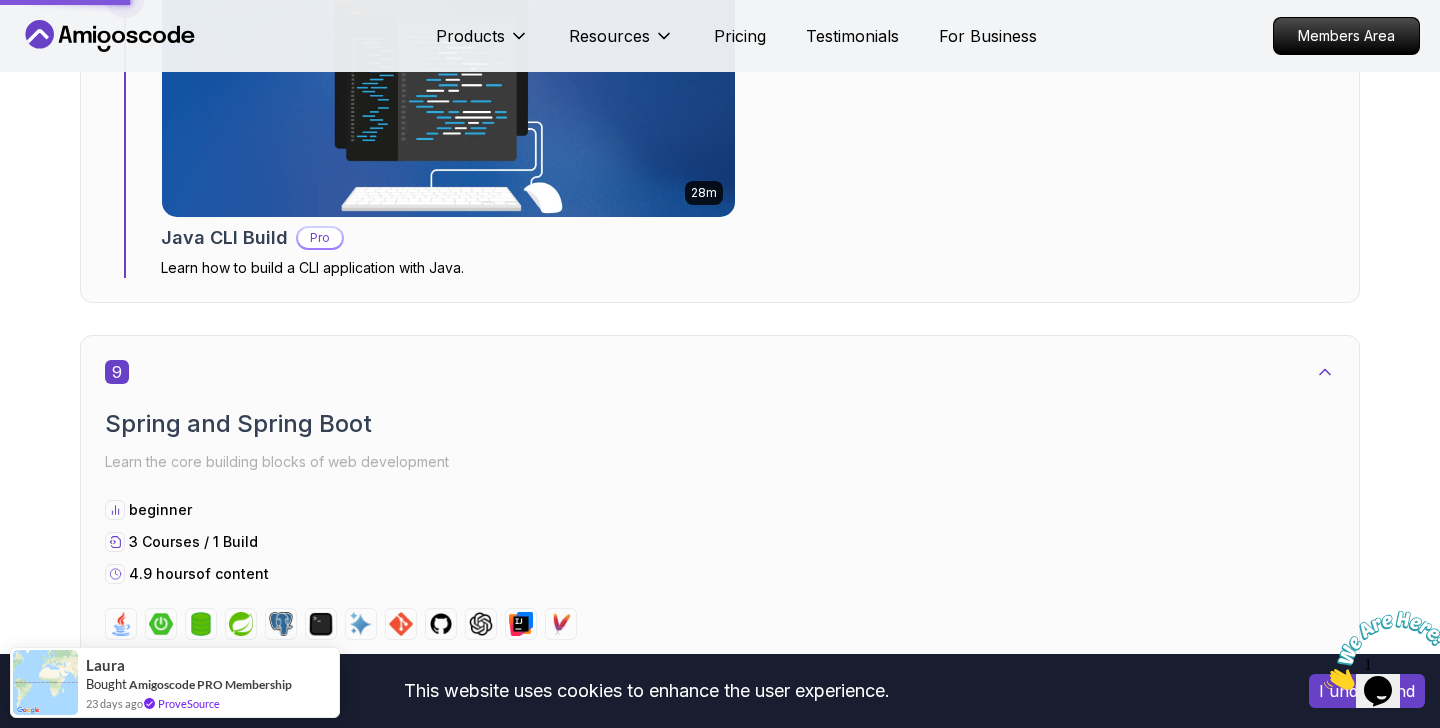 scroll, scrollTop: 0, scrollLeft: 0, axis: both 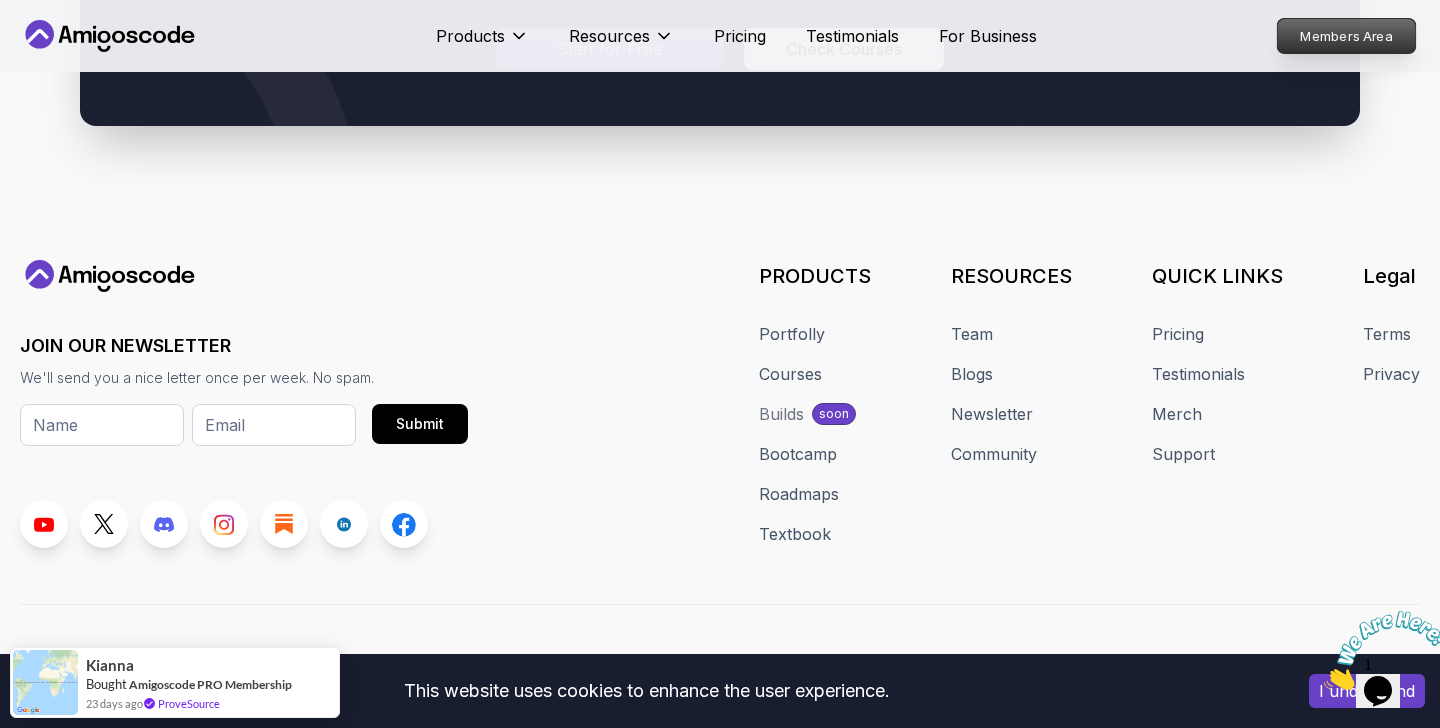 click on "Members Area" at bounding box center (1347, 36) 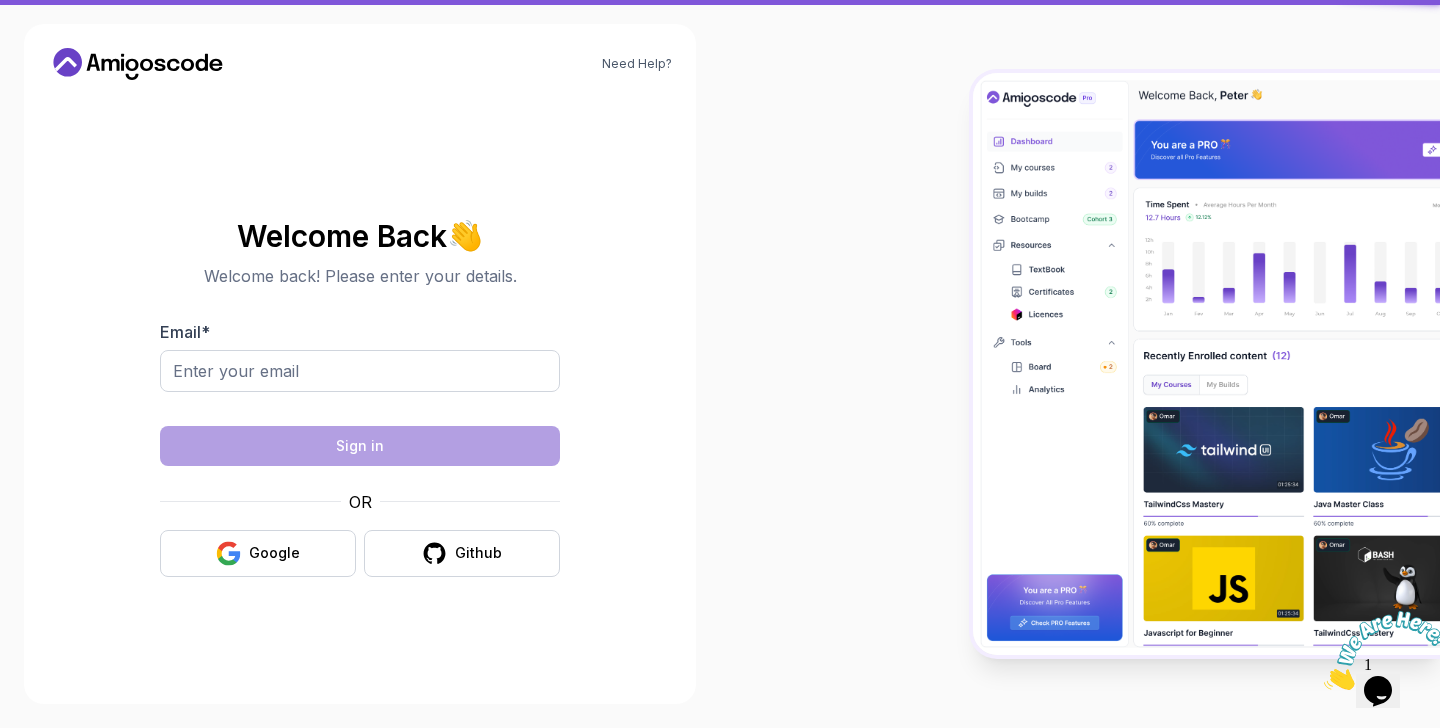 scroll, scrollTop: 0, scrollLeft: 0, axis: both 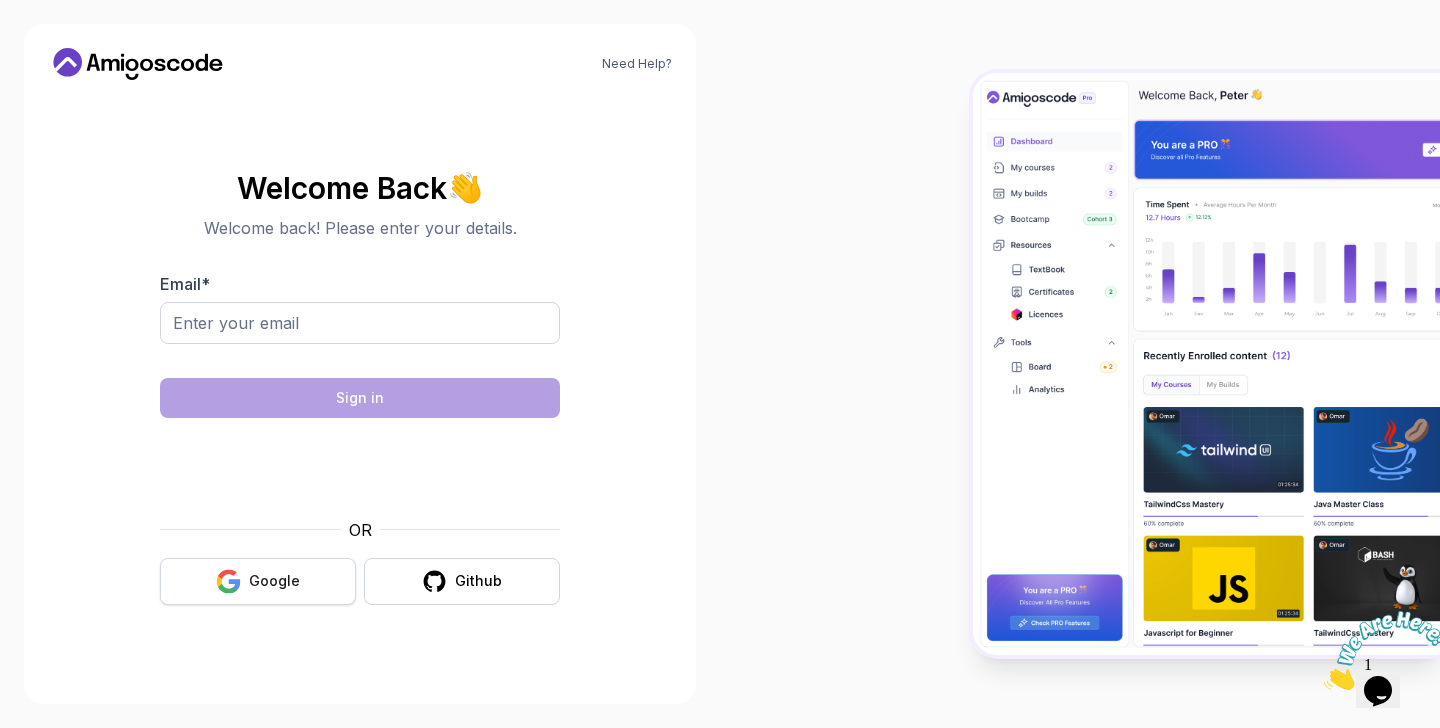 click on "Google" at bounding box center (274, 581) 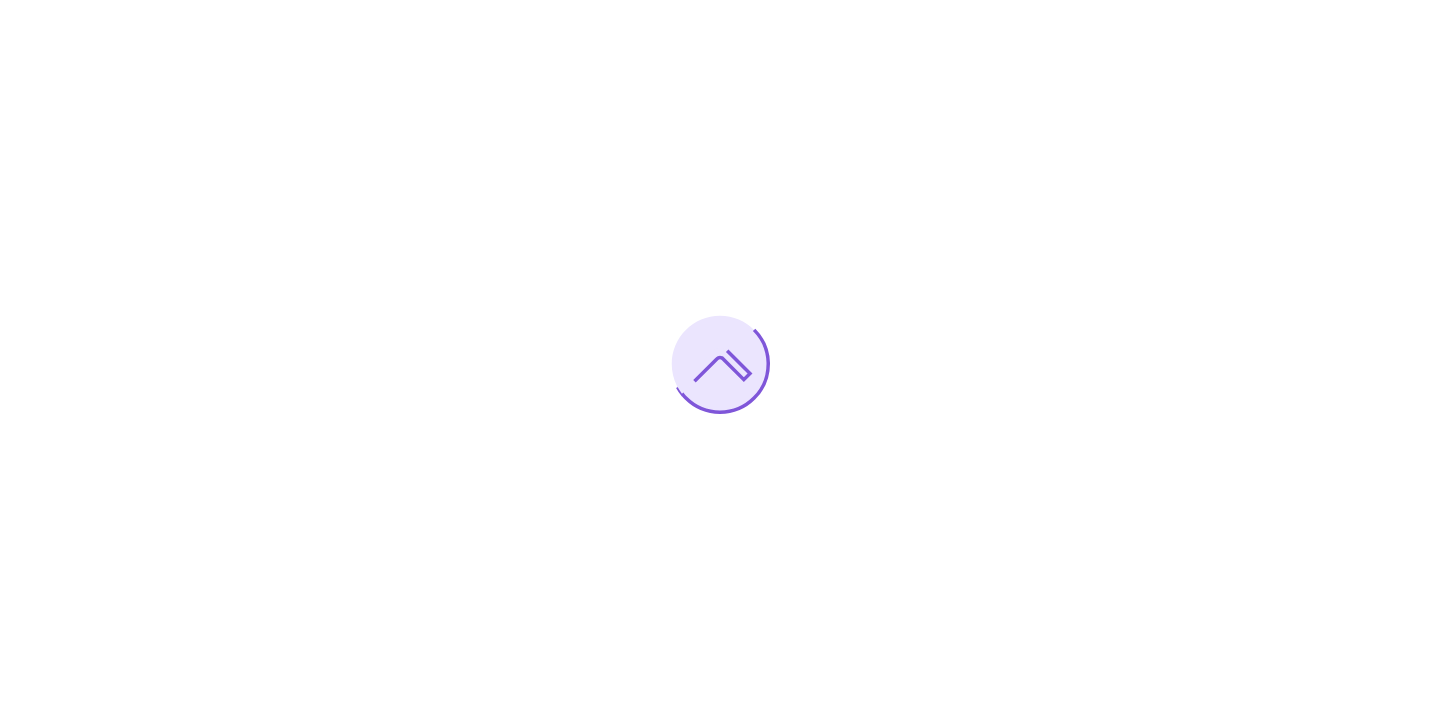 scroll, scrollTop: 0, scrollLeft: 0, axis: both 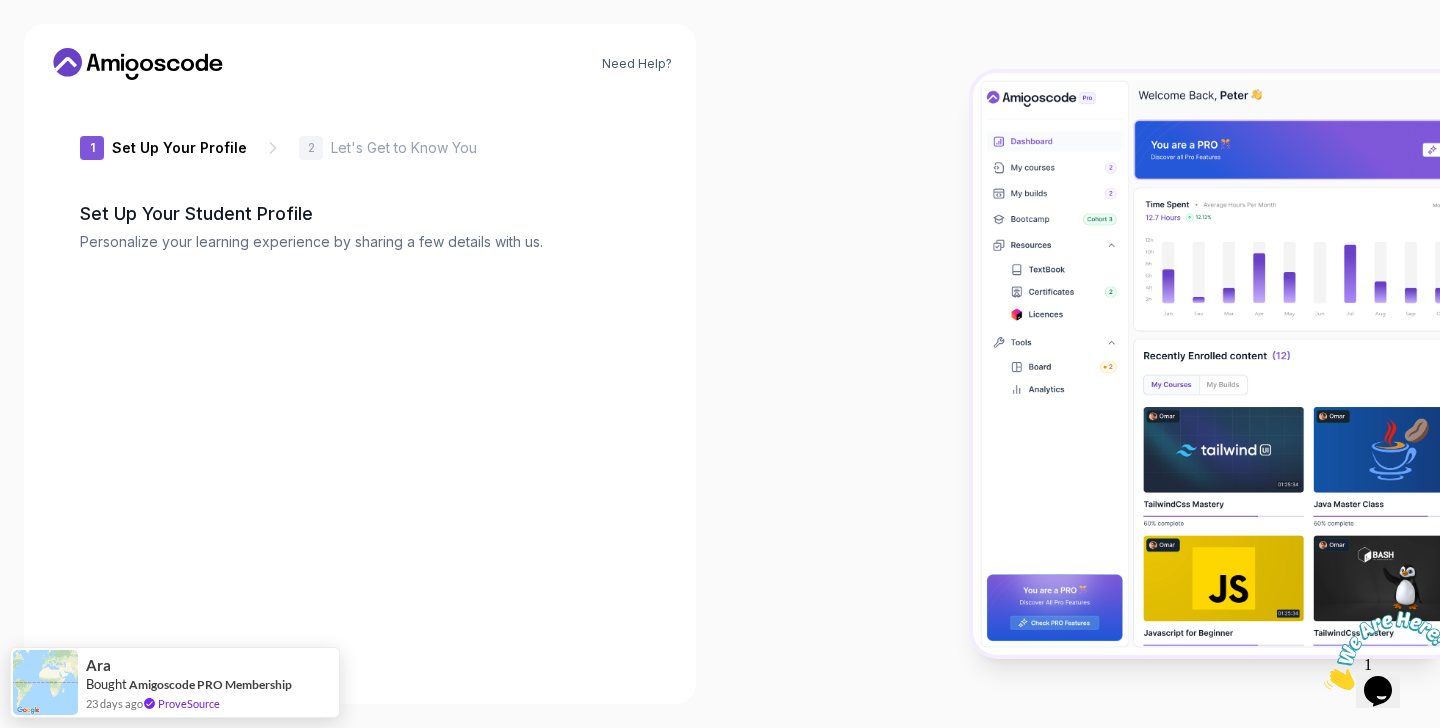 type on "charminghummingbirdd61d6" 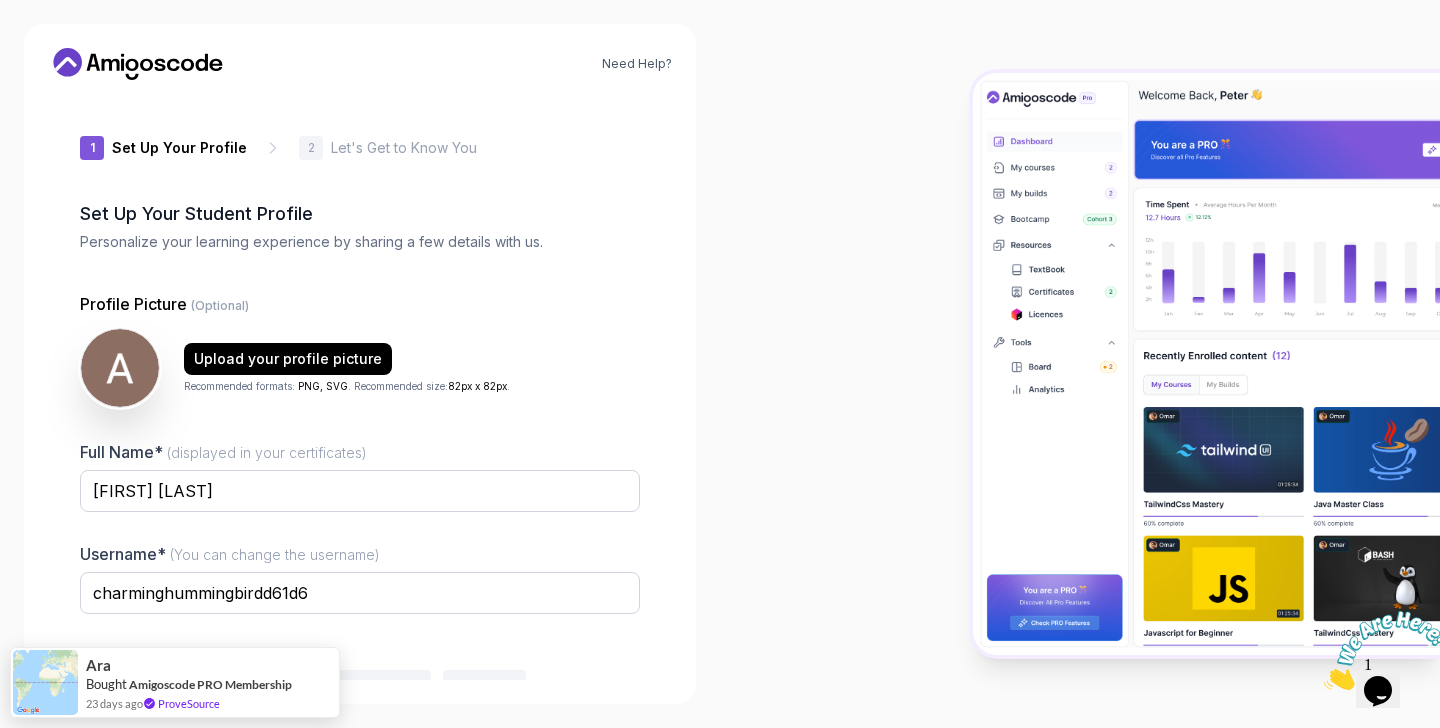 scroll, scrollTop: 106, scrollLeft: 0, axis: vertical 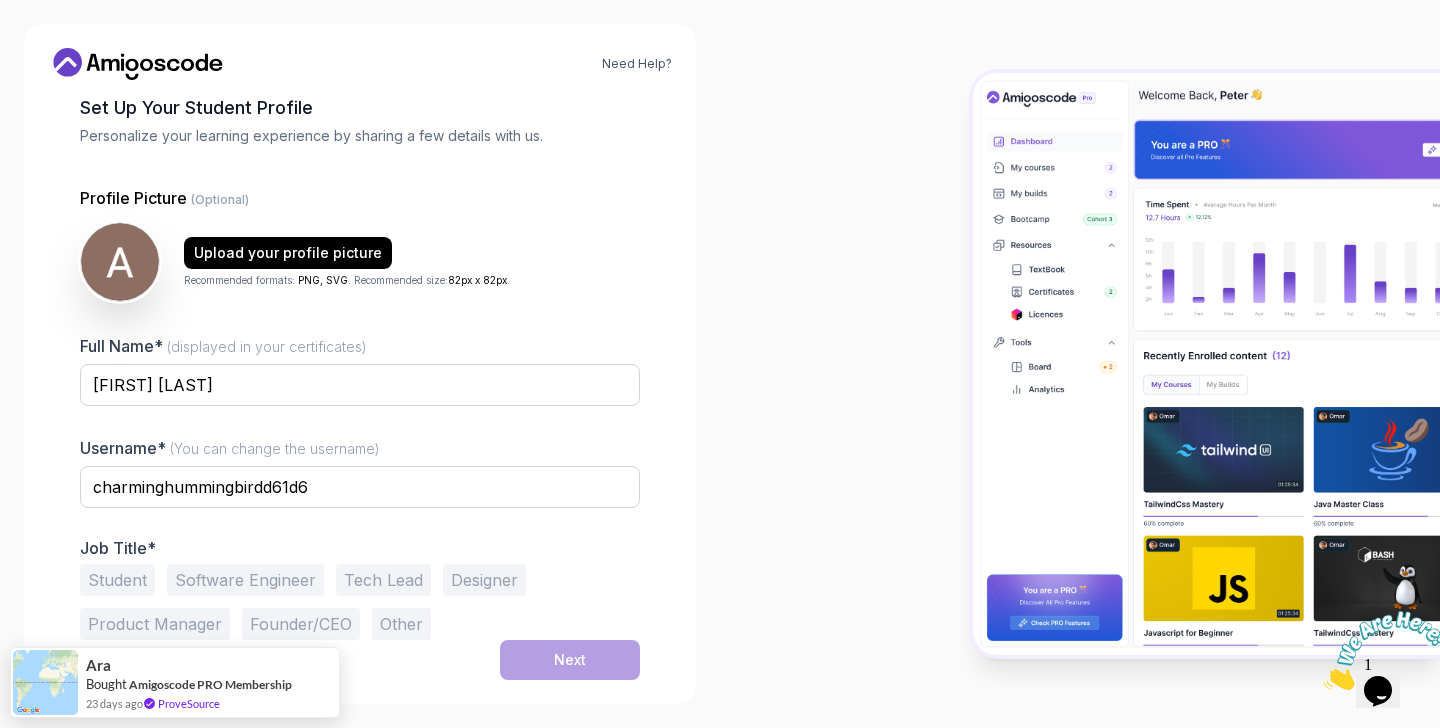 click on "Software Engineer" at bounding box center (245, 580) 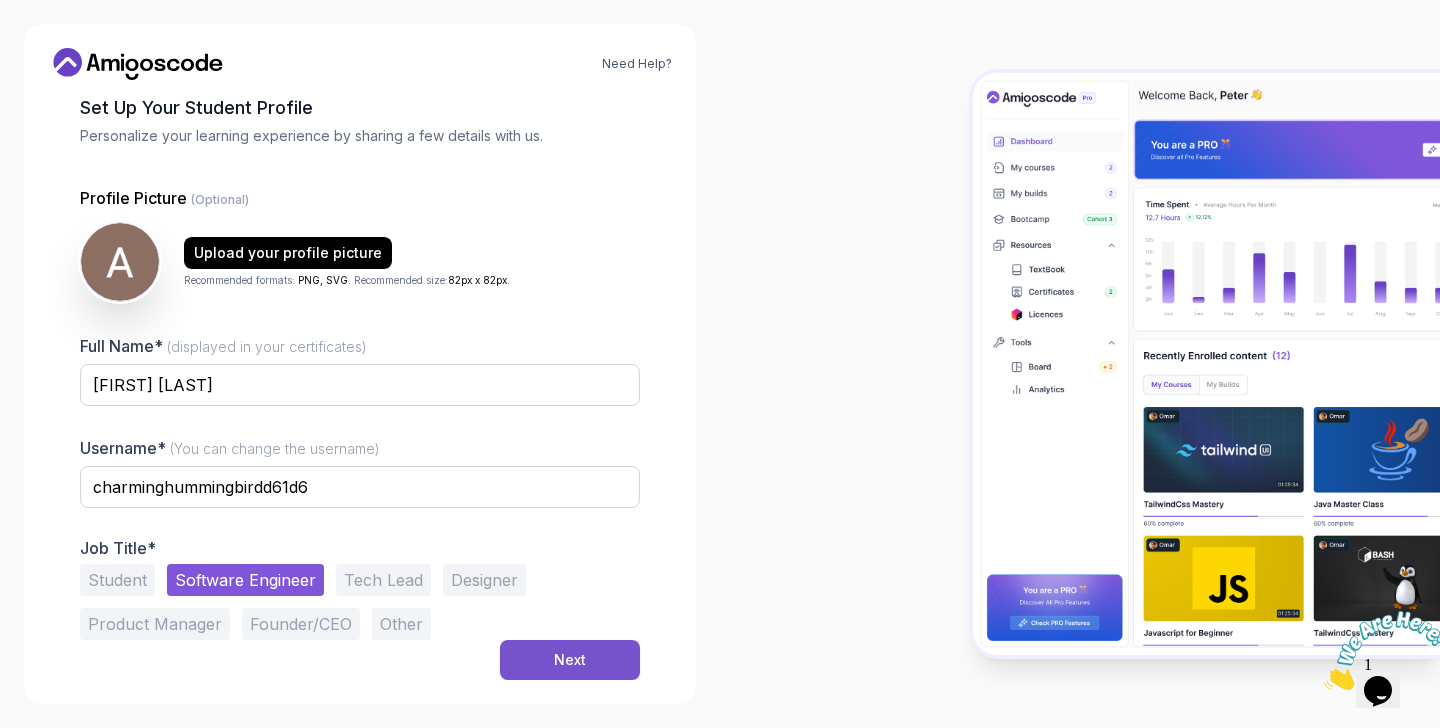 click on "Next" at bounding box center (570, 660) 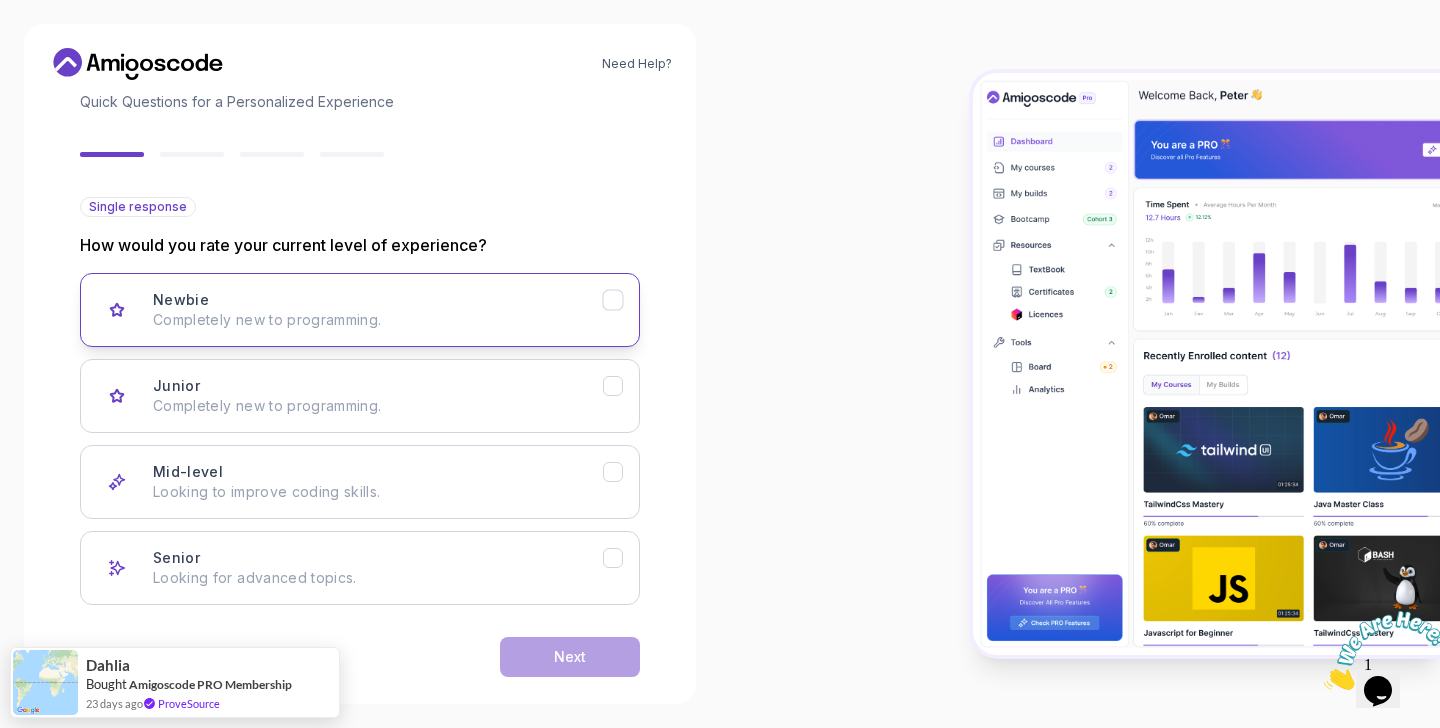 scroll, scrollTop: 169, scrollLeft: 0, axis: vertical 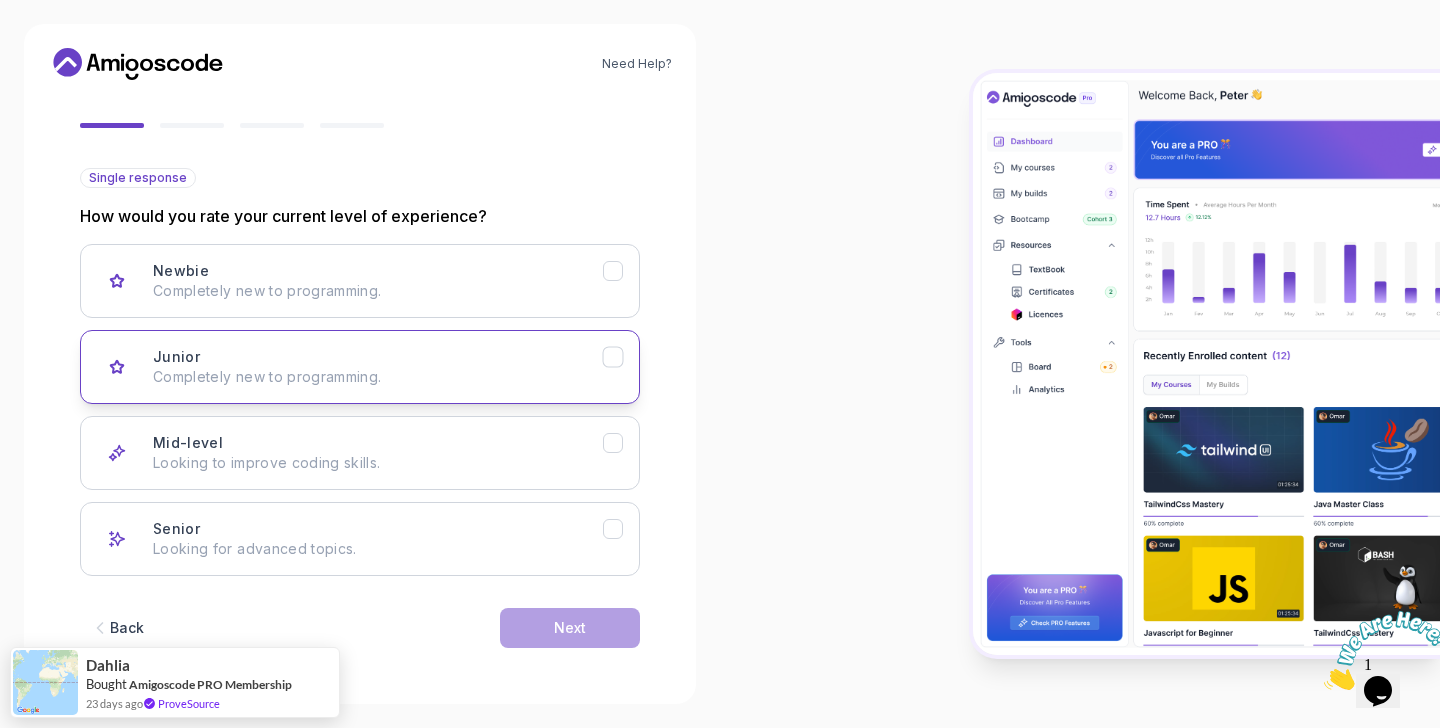 click on "Completely new to programming." at bounding box center [378, 377] 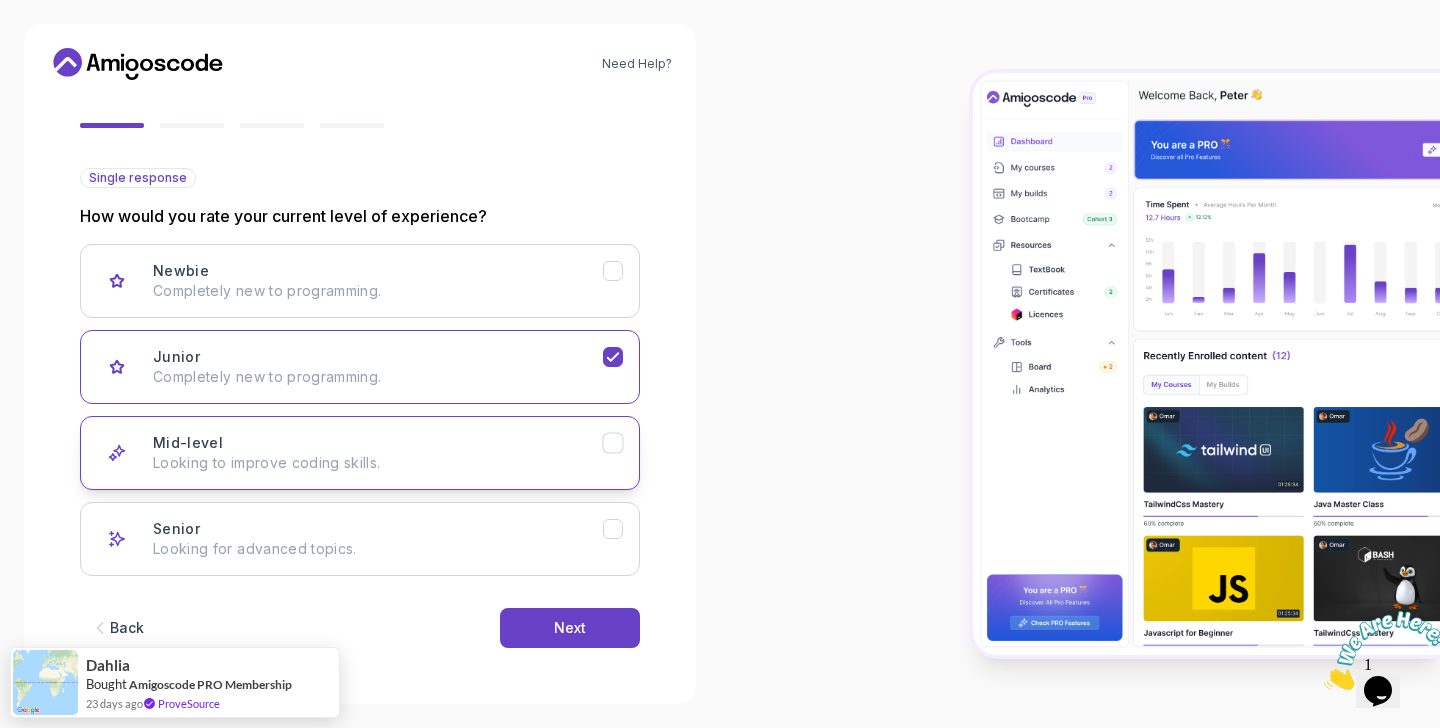 click on "Mid-level Looking to improve coding skills." at bounding box center [378, 453] 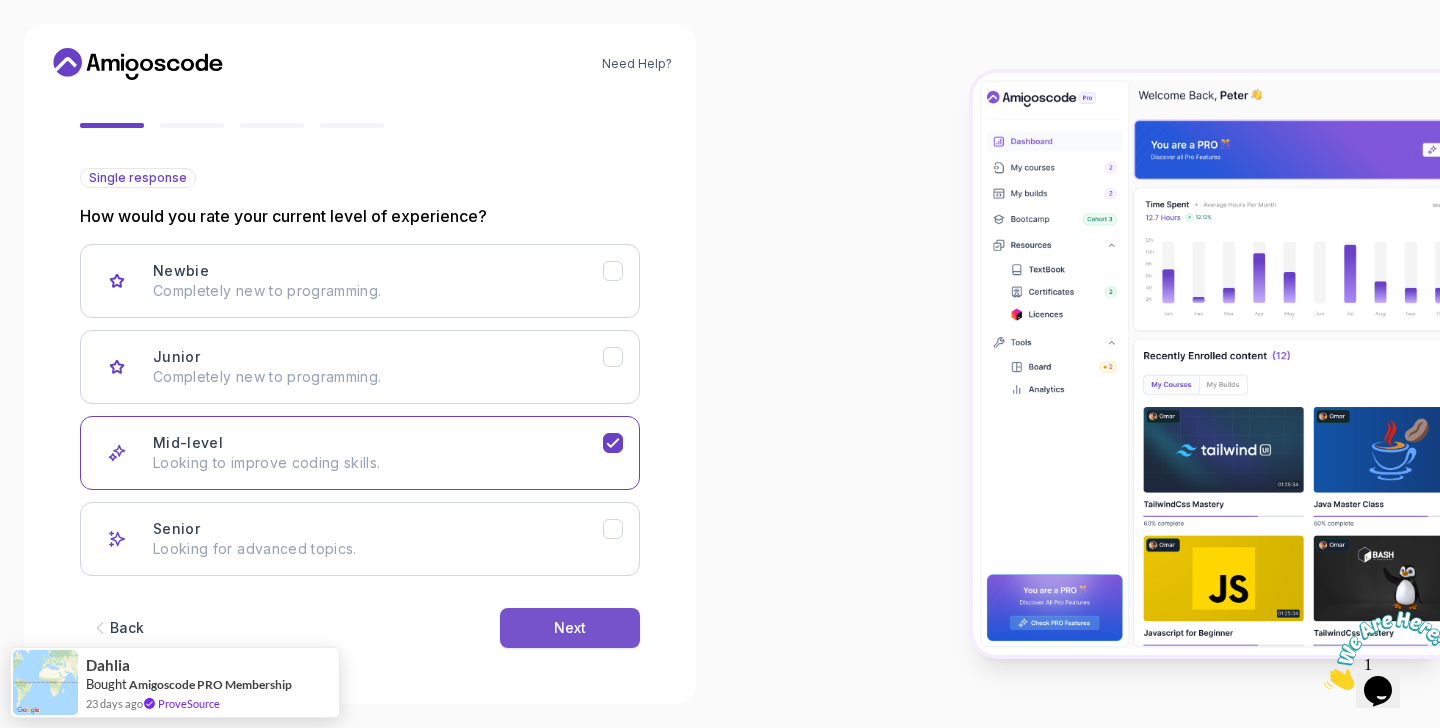 click on "Next" at bounding box center [570, 628] 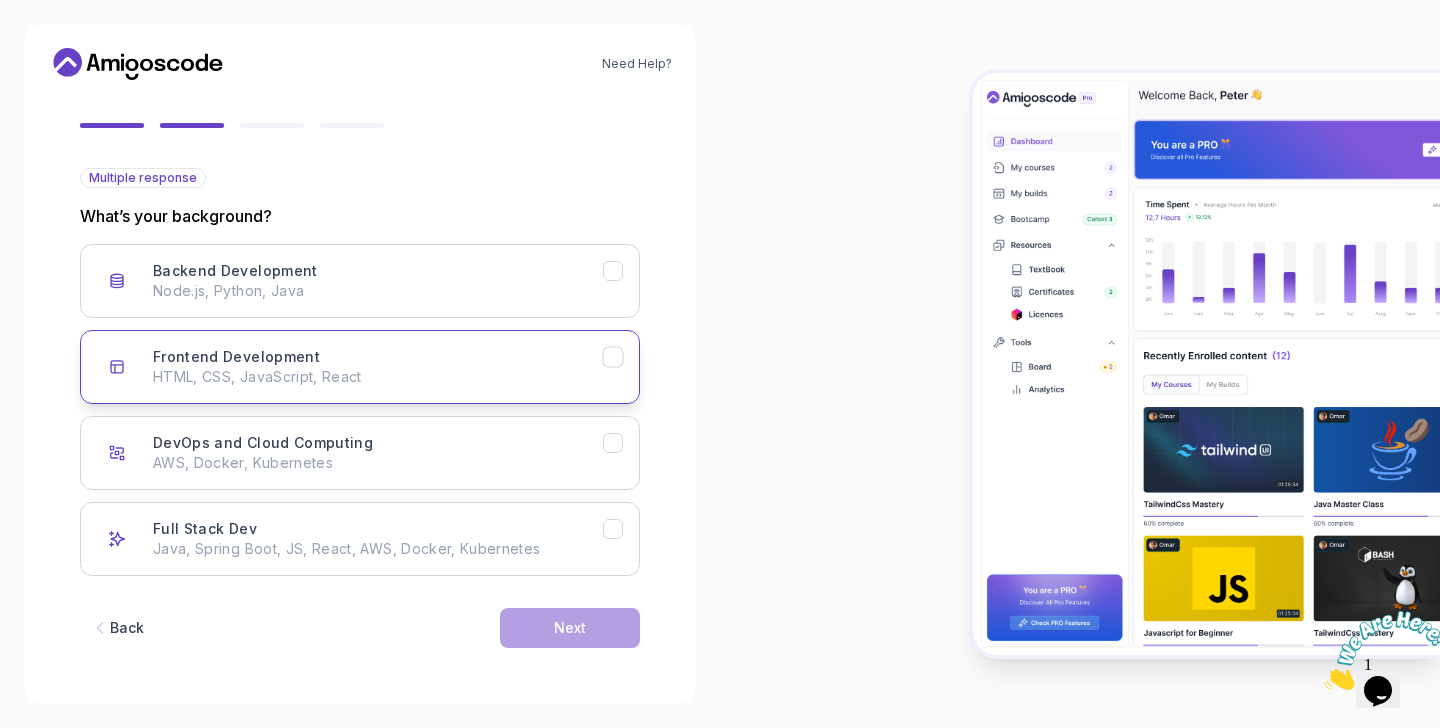 click on "HTML, CSS, JavaScript, React" at bounding box center (378, 377) 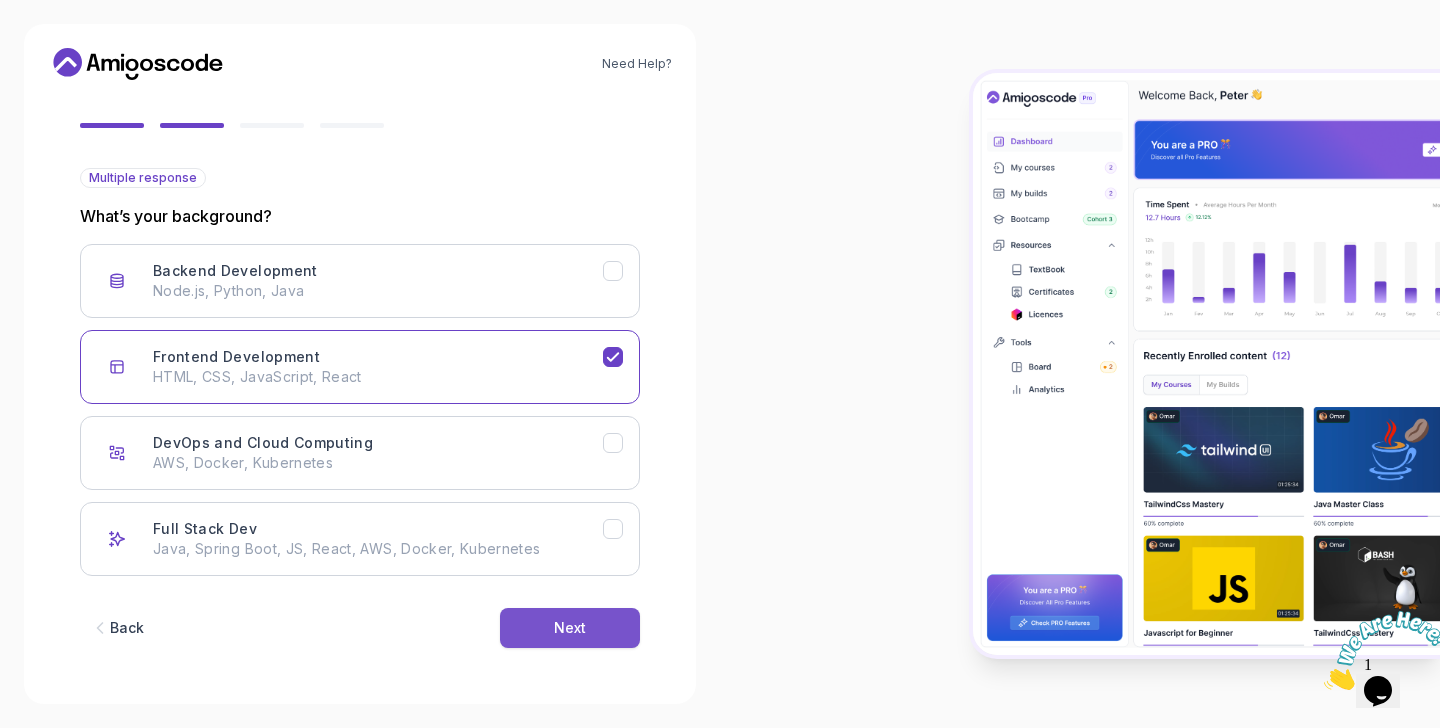 click on "Next" at bounding box center (570, 628) 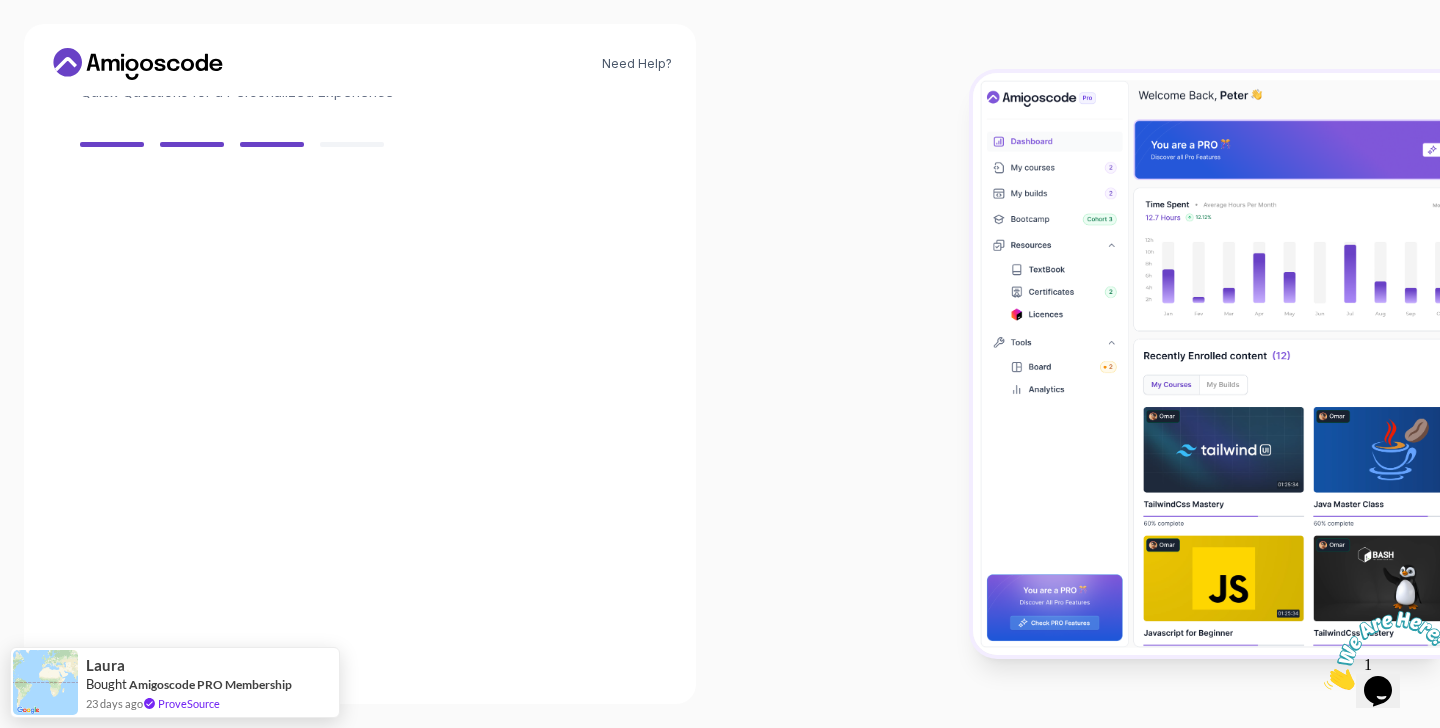 scroll, scrollTop: 145, scrollLeft: 0, axis: vertical 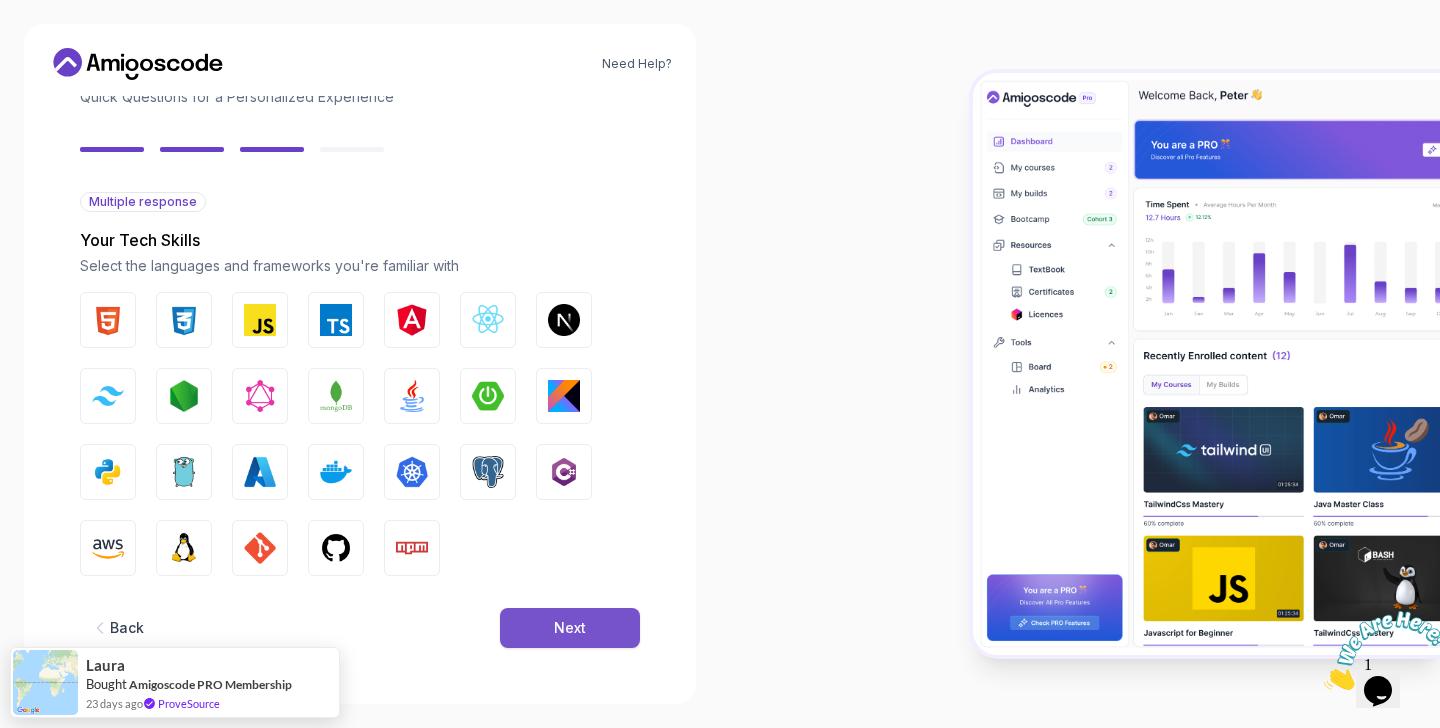 click on "Next" at bounding box center (570, 628) 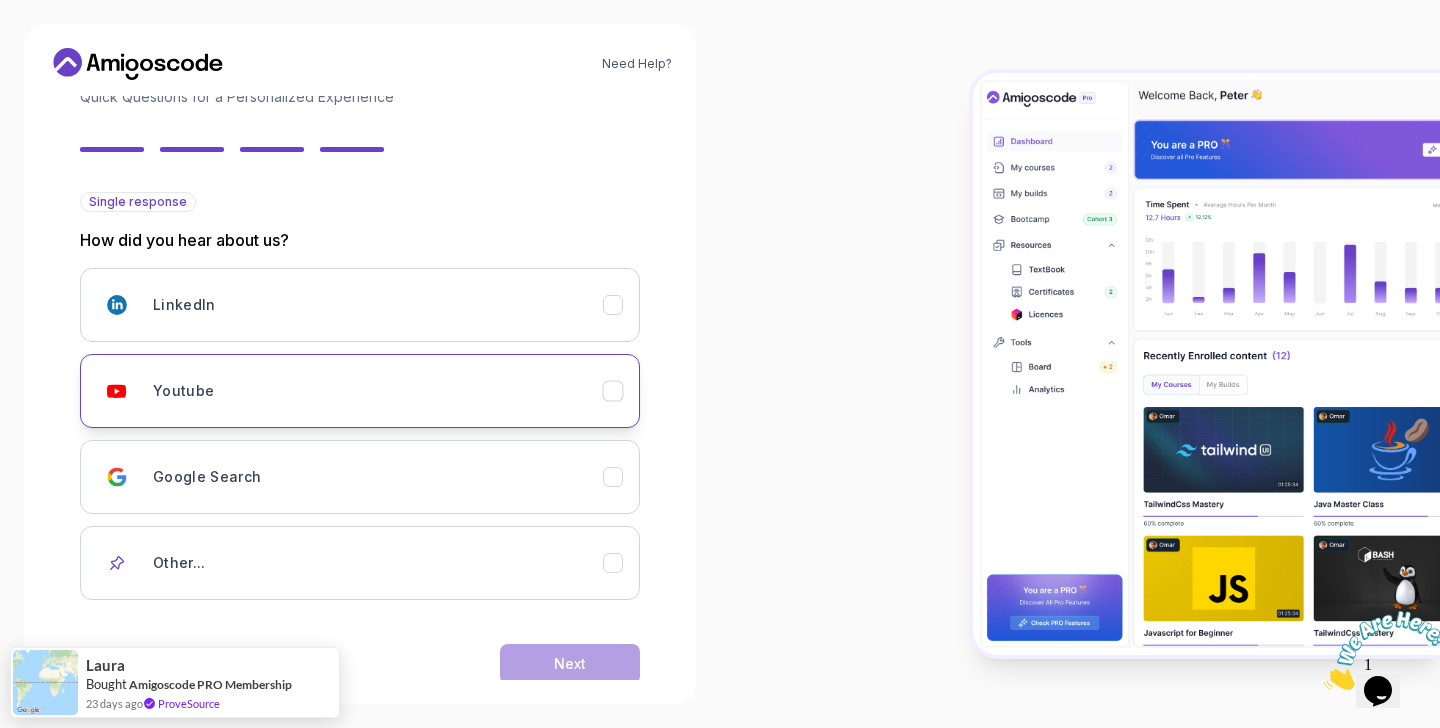 click 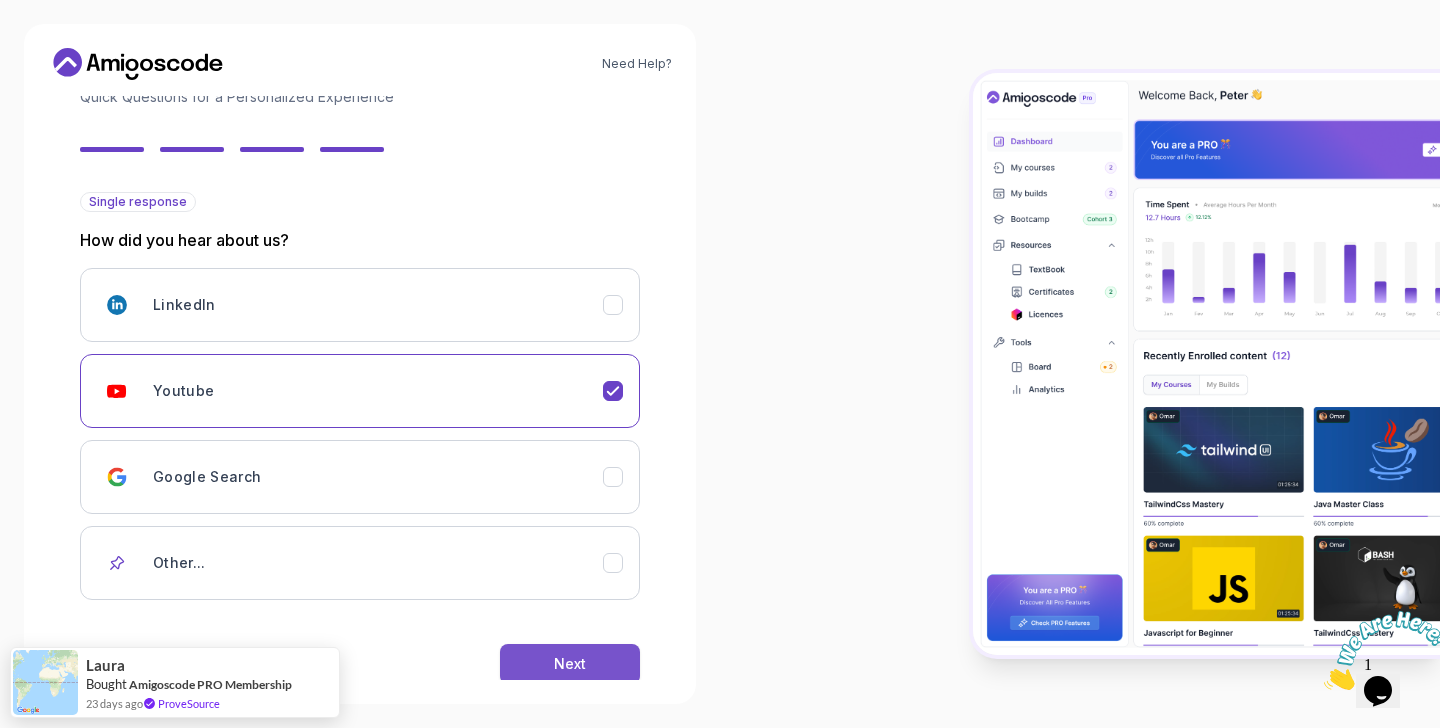 click on "Next" at bounding box center [570, 664] 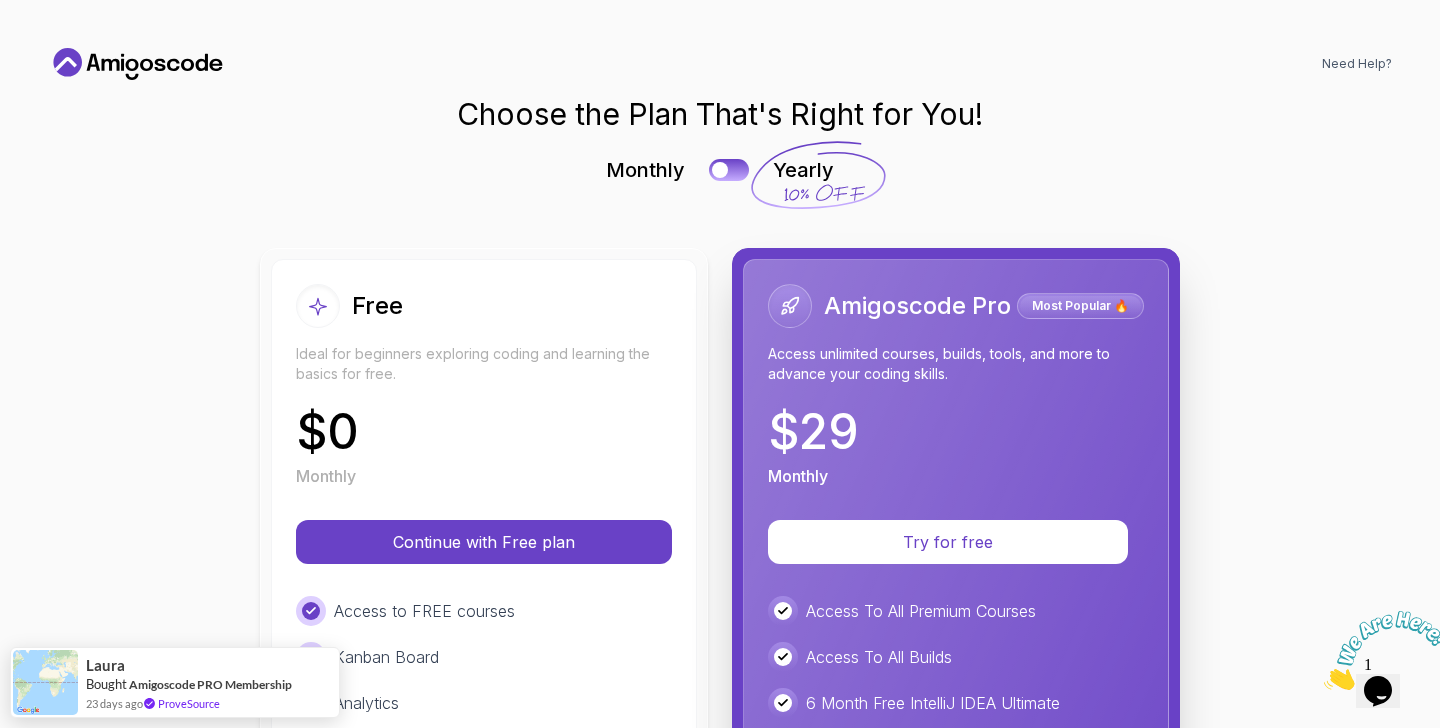 scroll, scrollTop: 0, scrollLeft: 0, axis: both 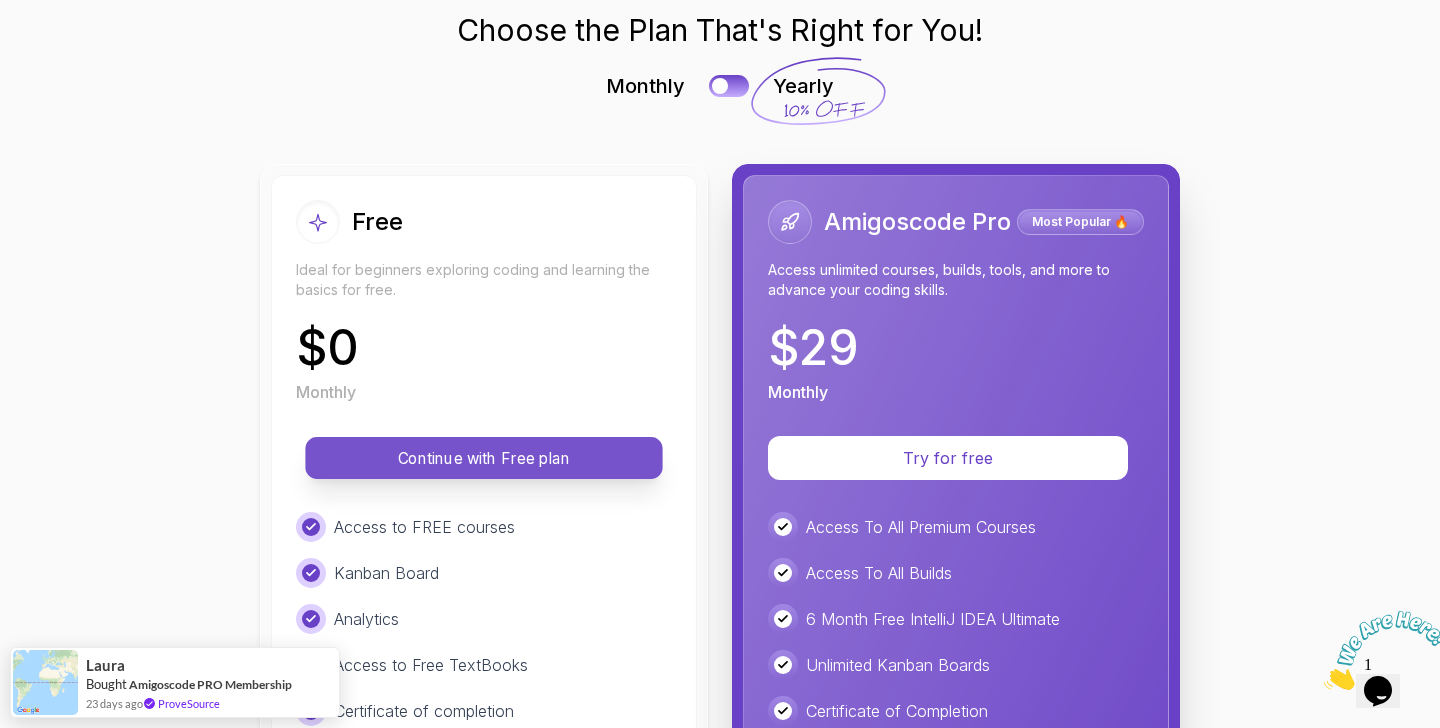 click on "Continue with Free plan" at bounding box center [484, 458] 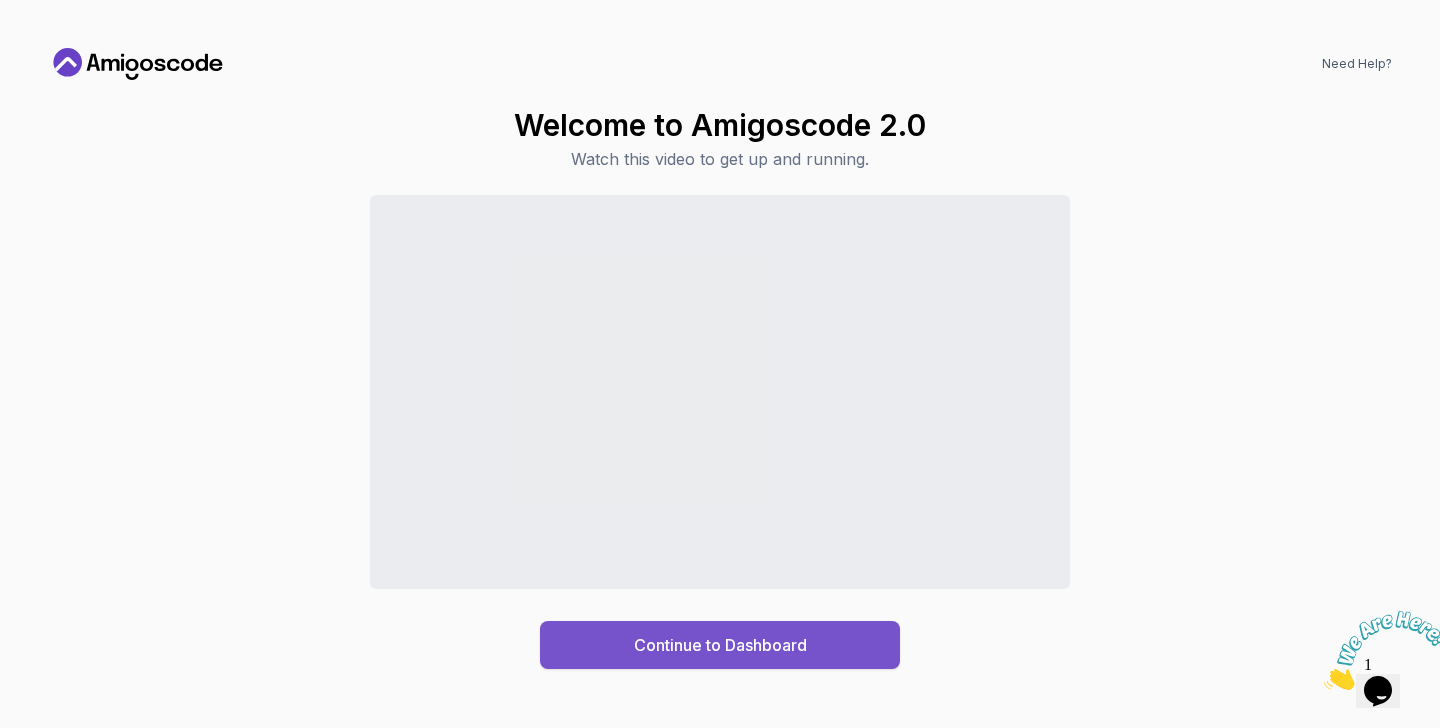 click on "Continue to Dashboard" at bounding box center [720, 645] 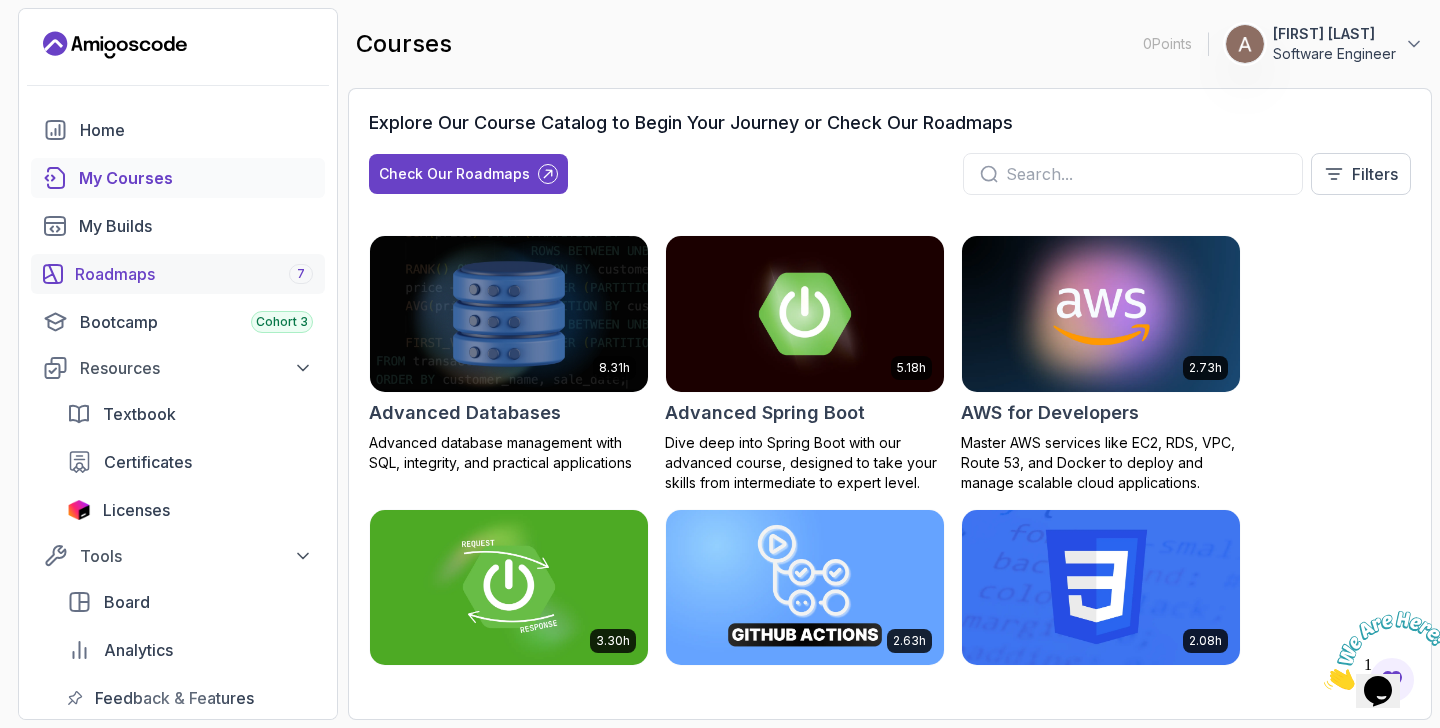 click on "Roadmaps 7" at bounding box center (178, 274) 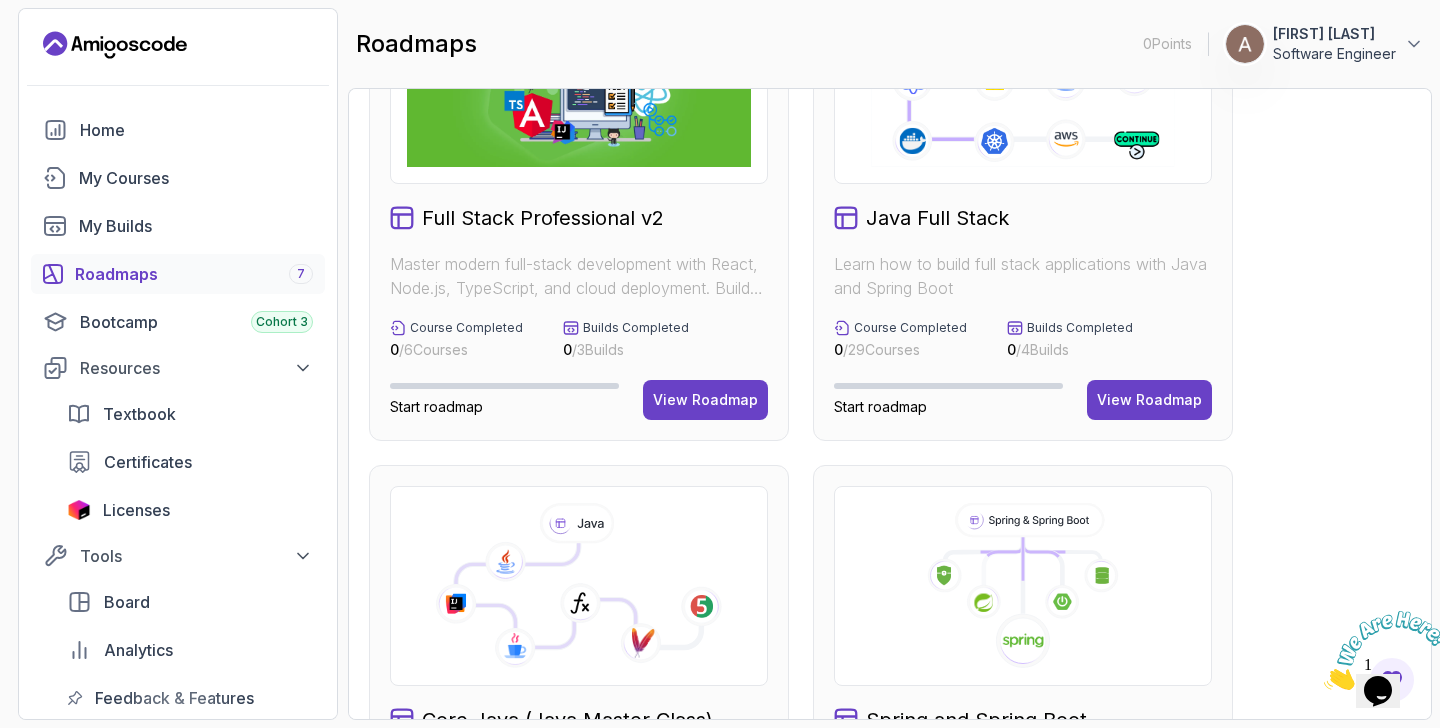 scroll, scrollTop: 116, scrollLeft: 0, axis: vertical 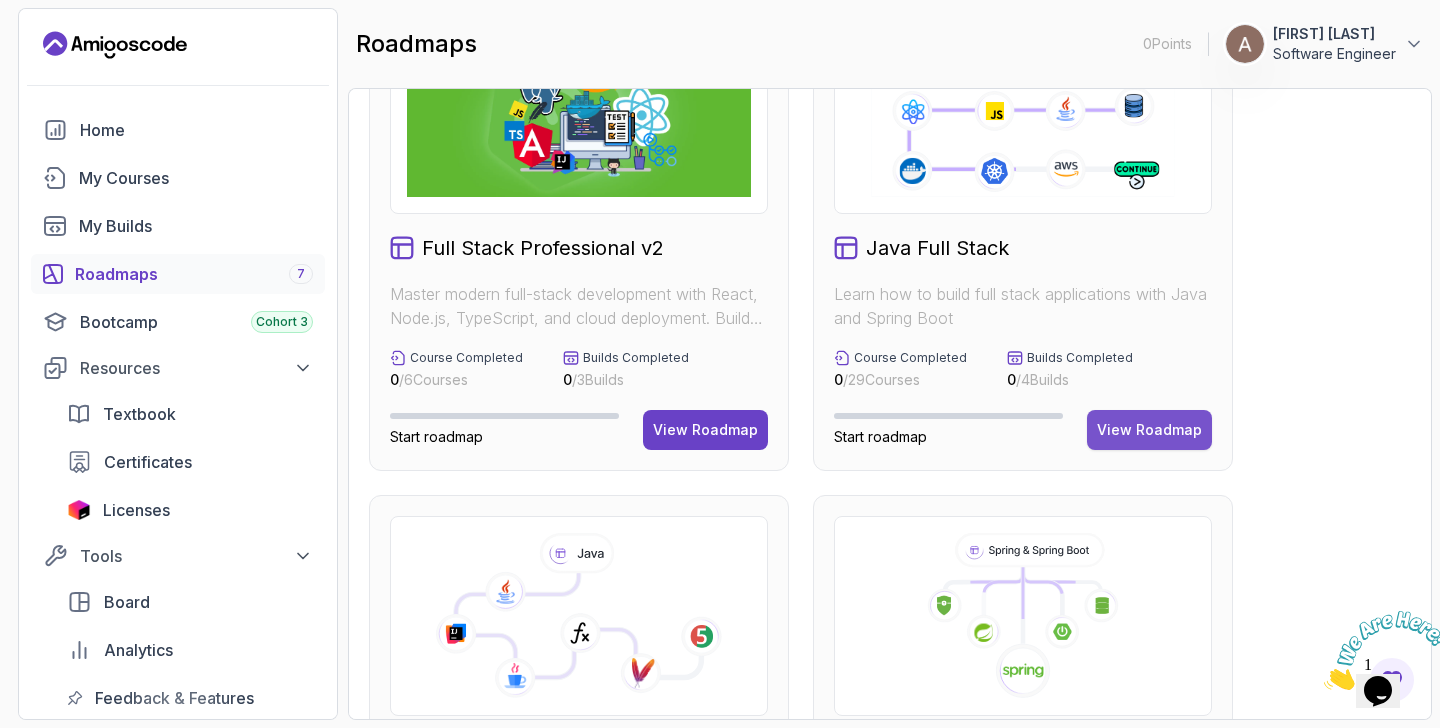 click on "View Roadmap" at bounding box center [1149, 430] 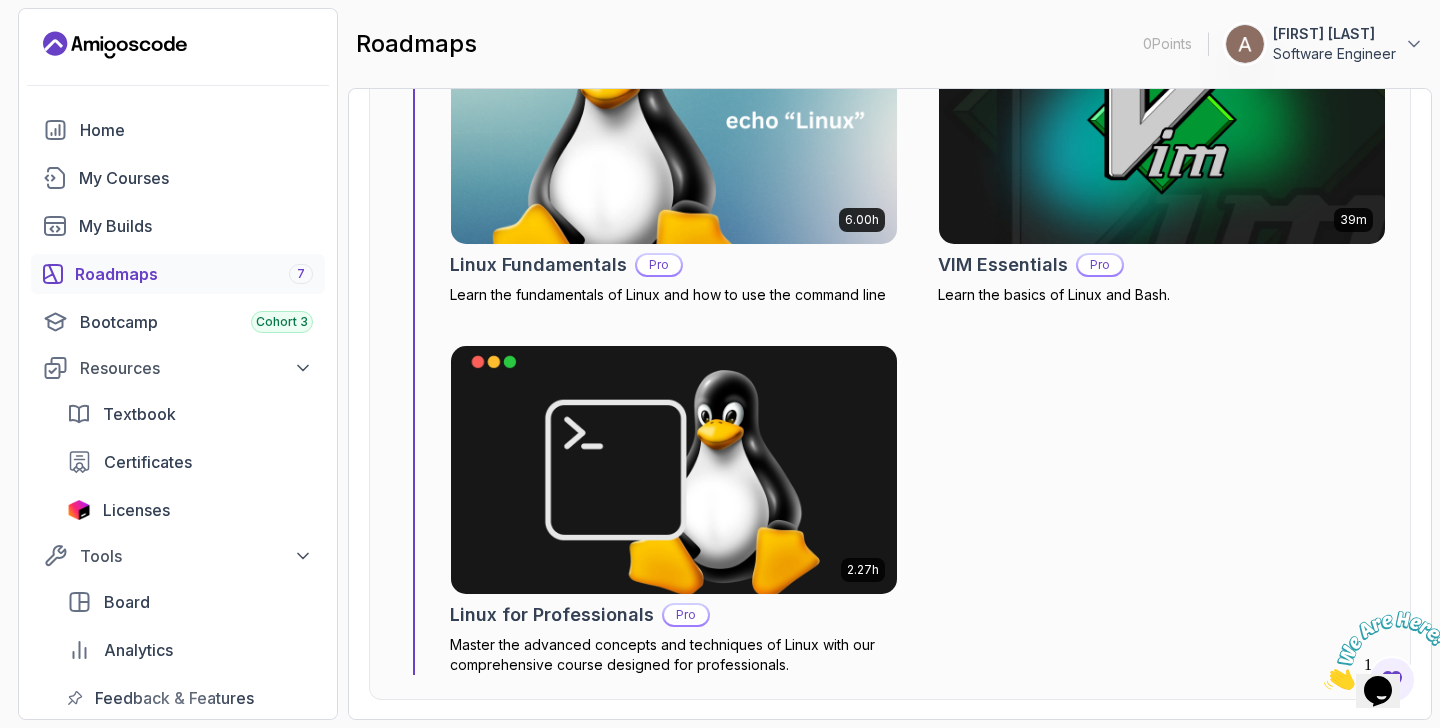 scroll, scrollTop: 1062, scrollLeft: 0, axis: vertical 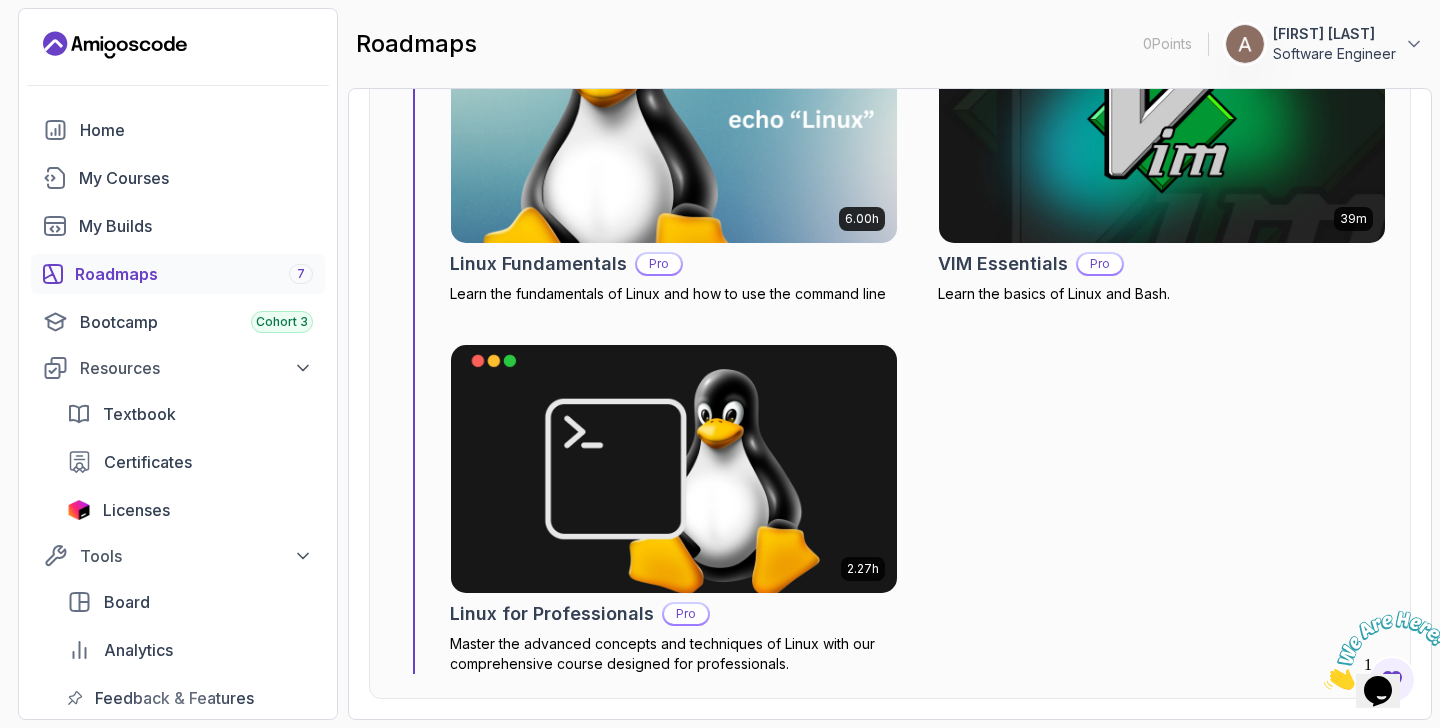 click at bounding box center (674, 119) 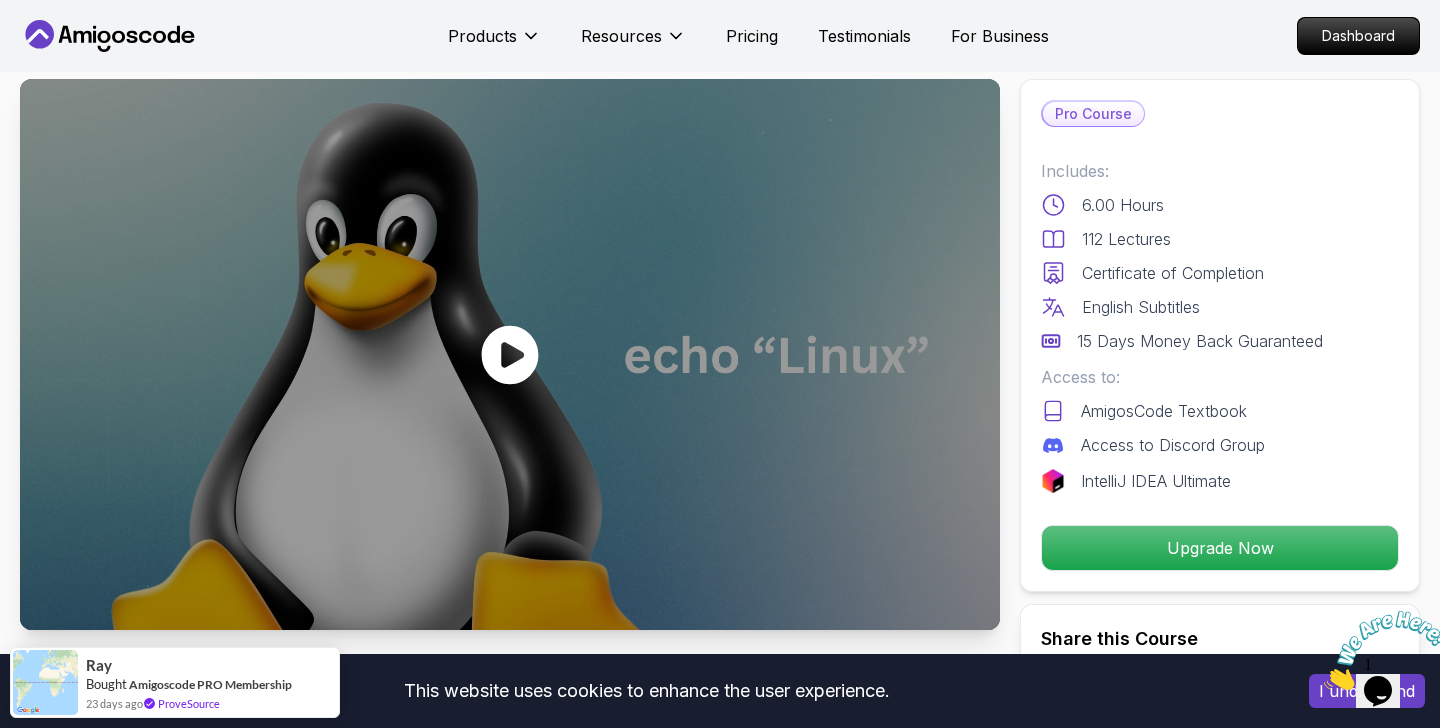 scroll, scrollTop: 0, scrollLeft: 0, axis: both 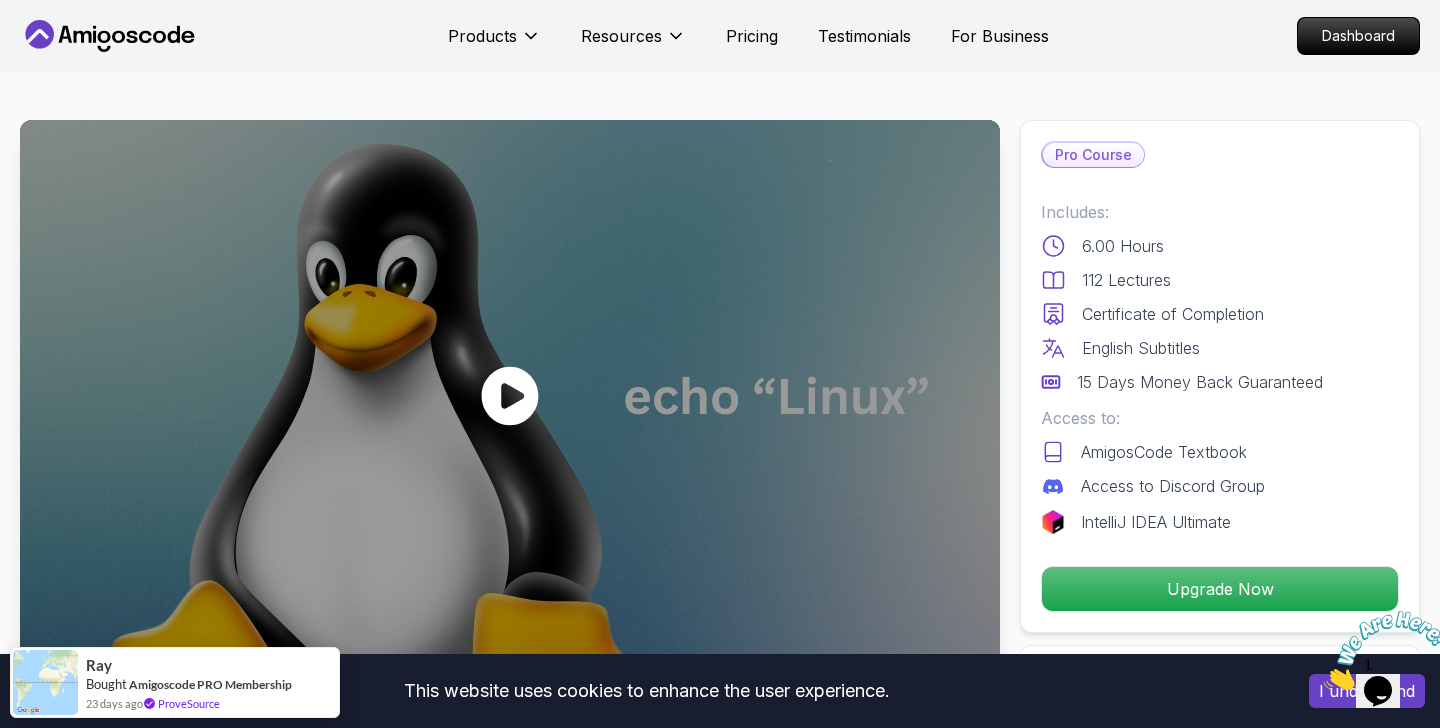 click at bounding box center [510, 395] 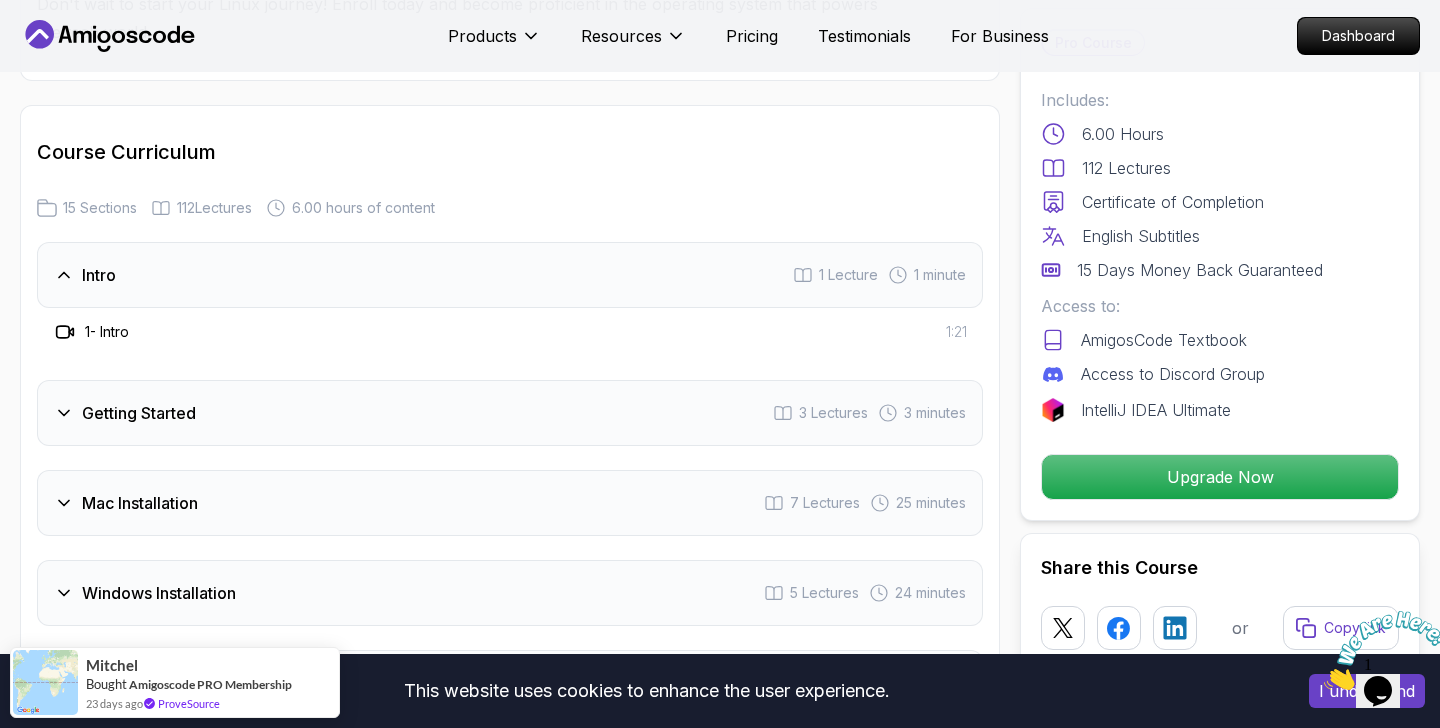 scroll, scrollTop: 2481, scrollLeft: 0, axis: vertical 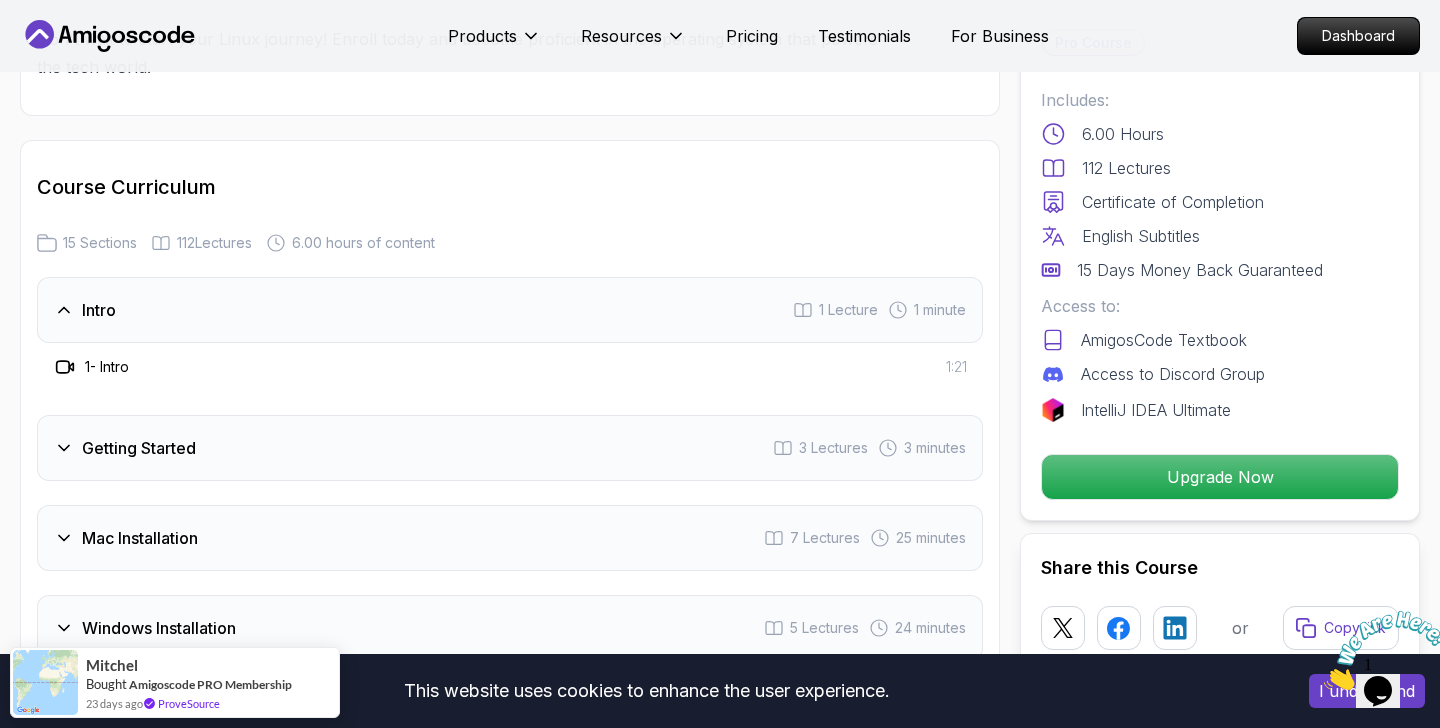 click on "Getting Started" at bounding box center (139, 448) 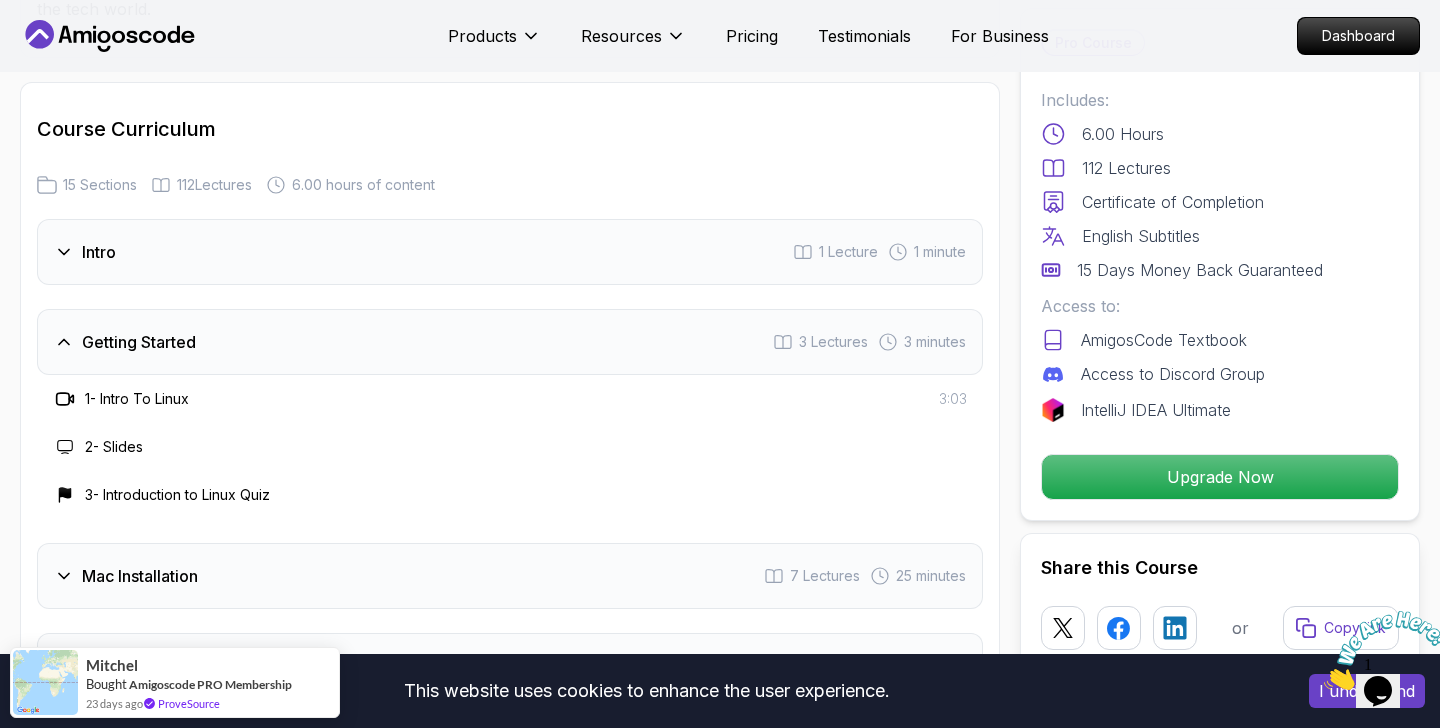 scroll, scrollTop: 2543, scrollLeft: 0, axis: vertical 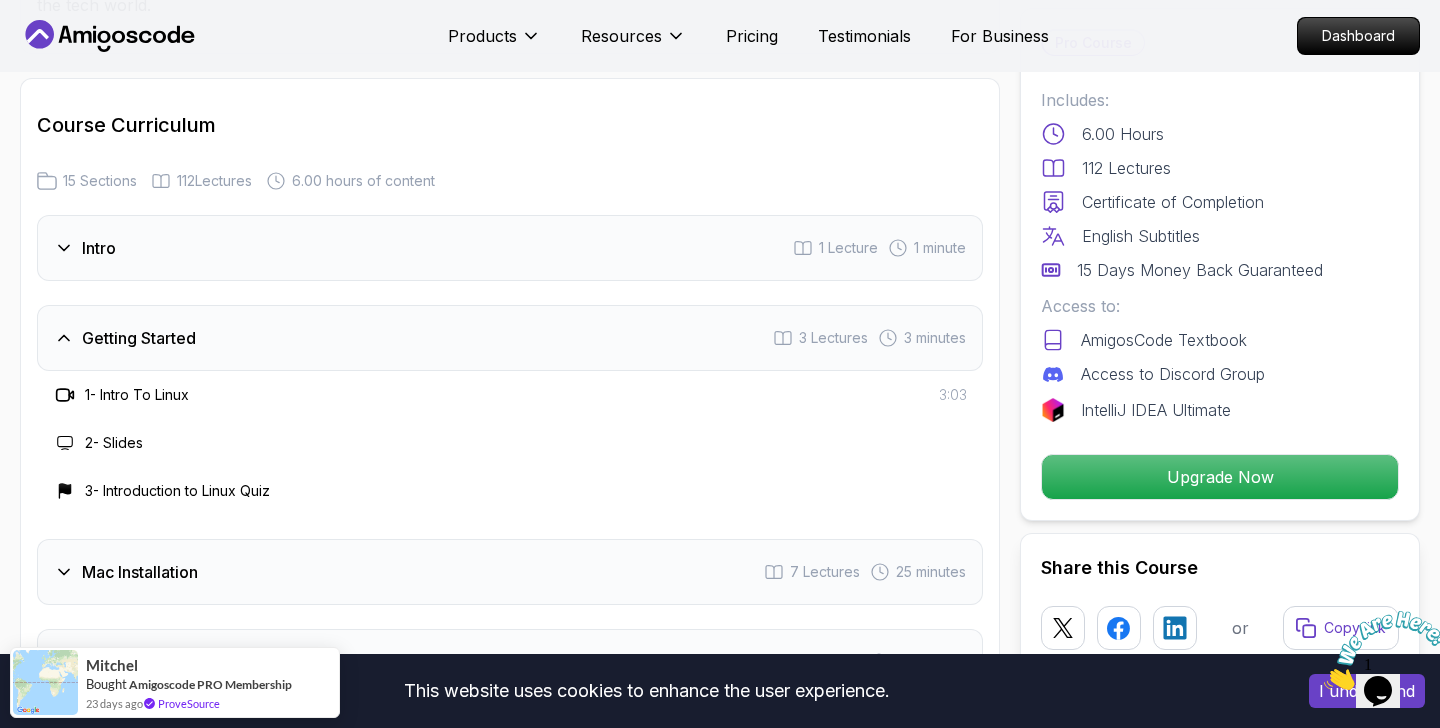 click on "1  -   Intro To Linux" at bounding box center (137, 395) 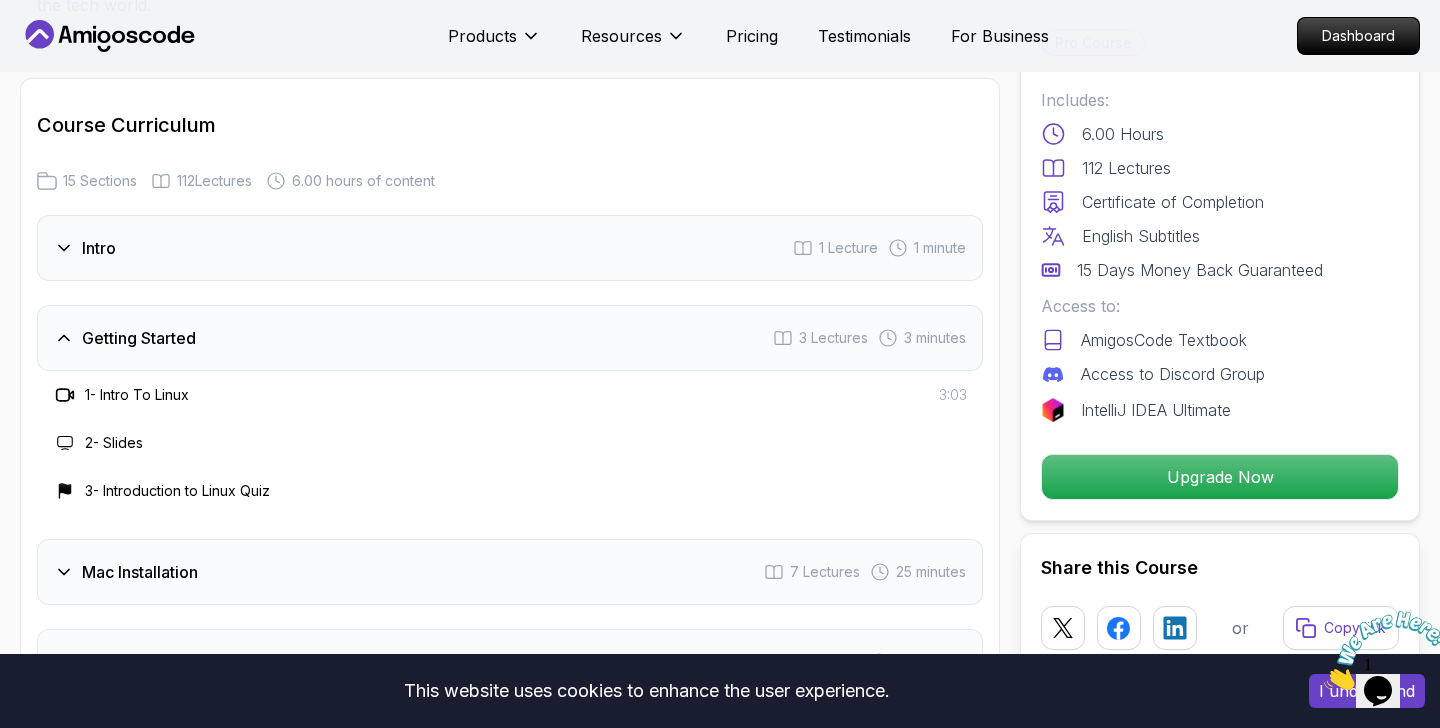 click 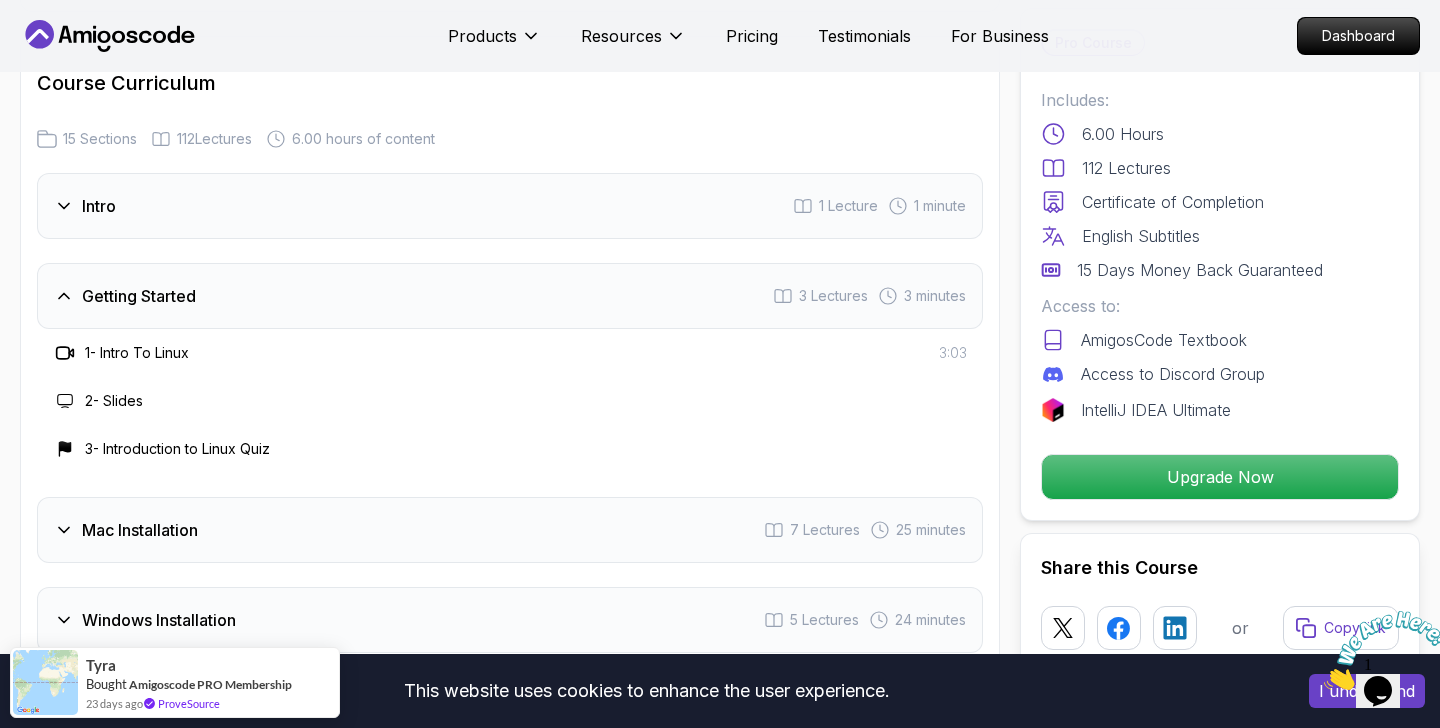 scroll, scrollTop: 2594, scrollLeft: 0, axis: vertical 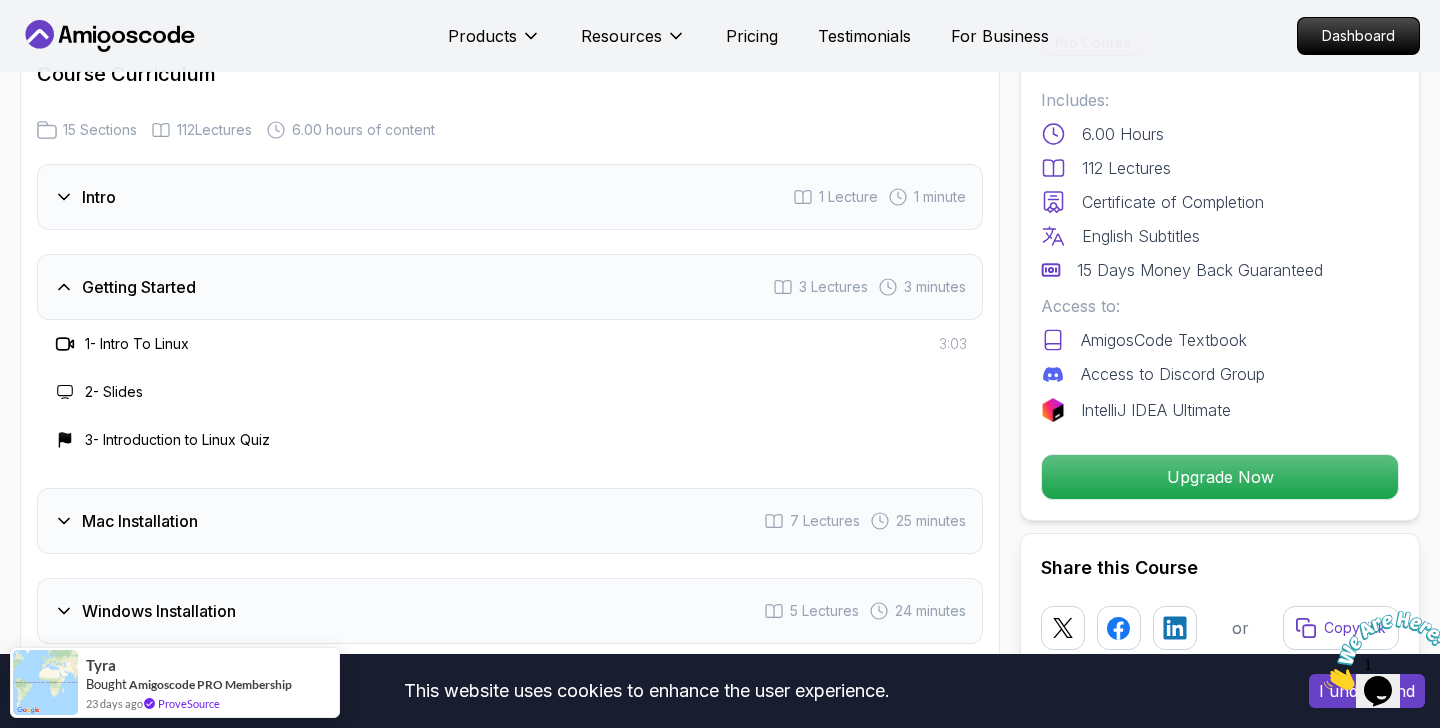 click on "Mac Installation 7   Lectures     25 minutes" at bounding box center (510, 521) 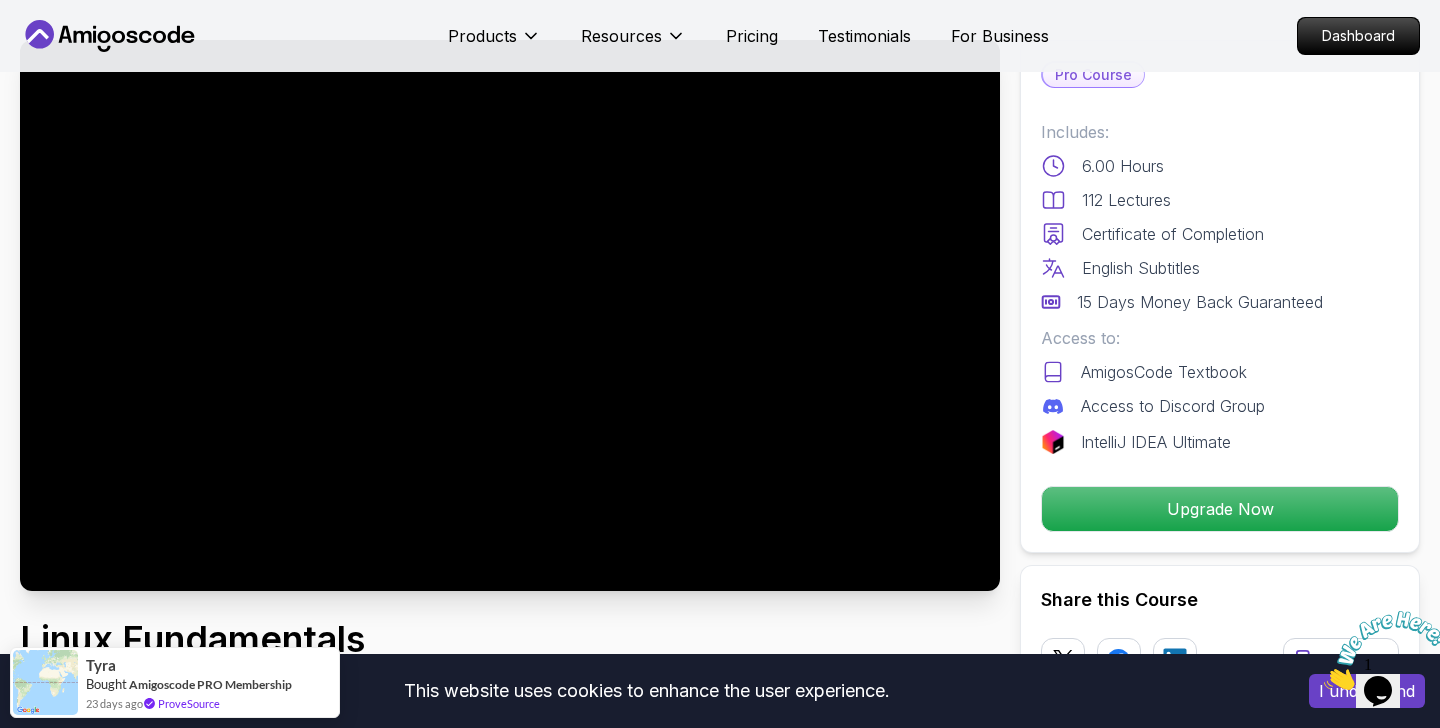 scroll, scrollTop: 121, scrollLeft: 0, axis: vertical 